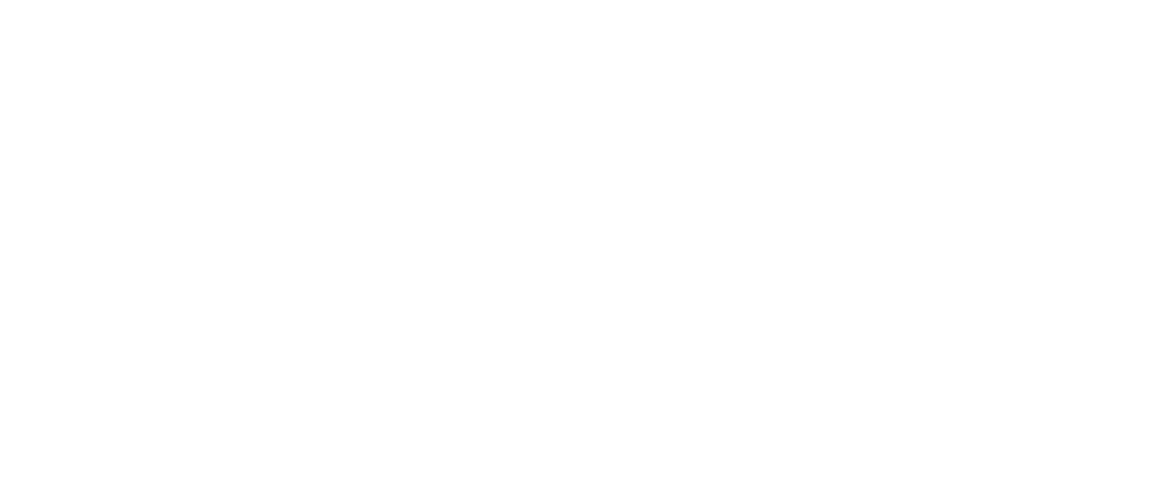 scroll, scrollTop: 0, scrollLeft: 0, axis: both 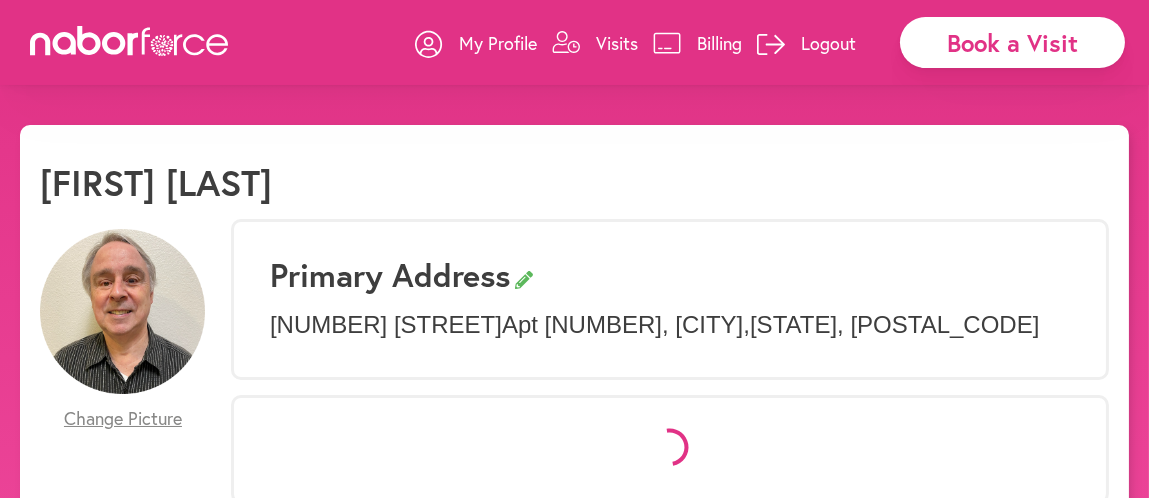 select on "*" 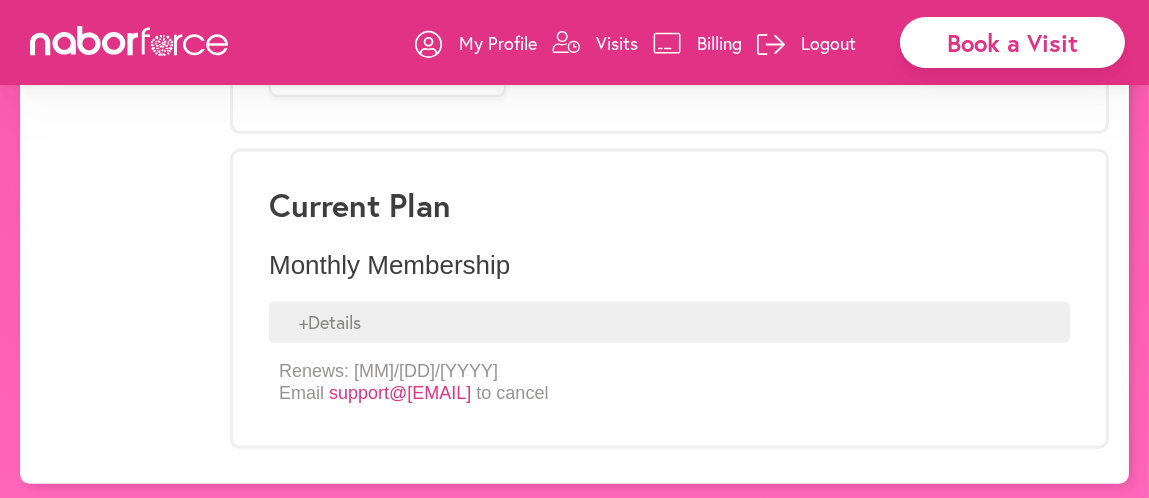 scroll, scrollTop: 1804, scrollLeft: 0, axis: vertical 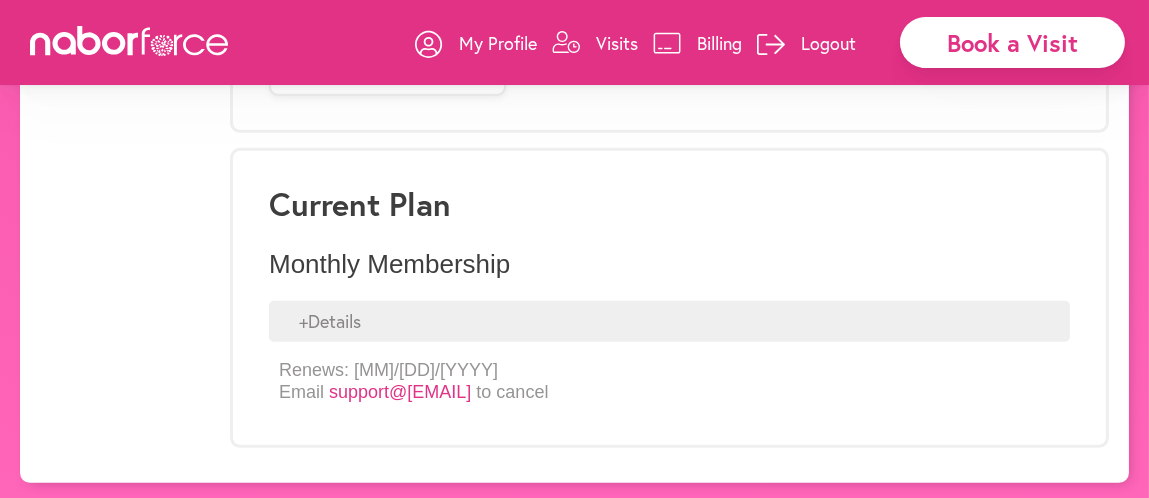 click on "+  Details" at bounding box center [669, 322] 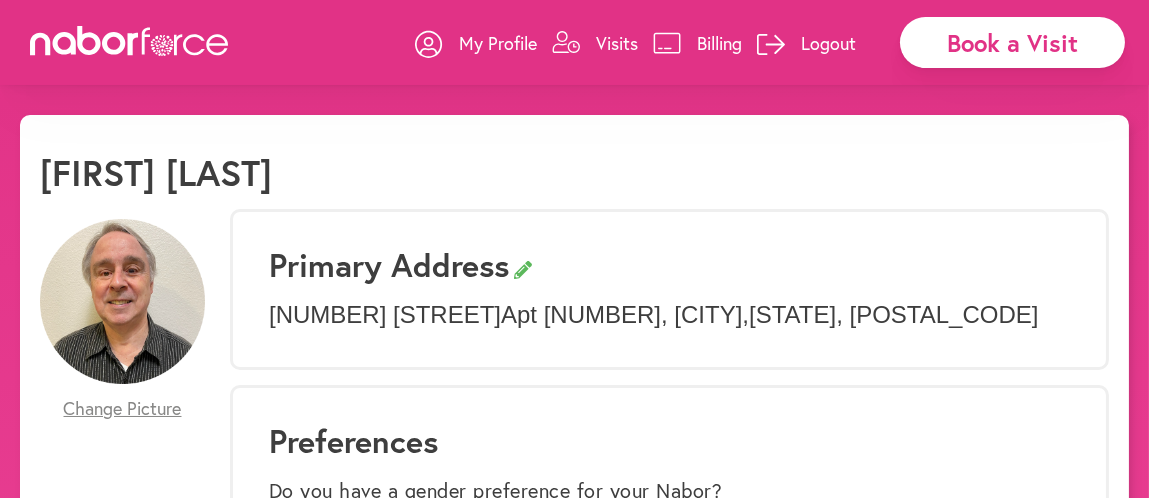scroll, scrollTop: 0, scrollLeft: 0, axis: both 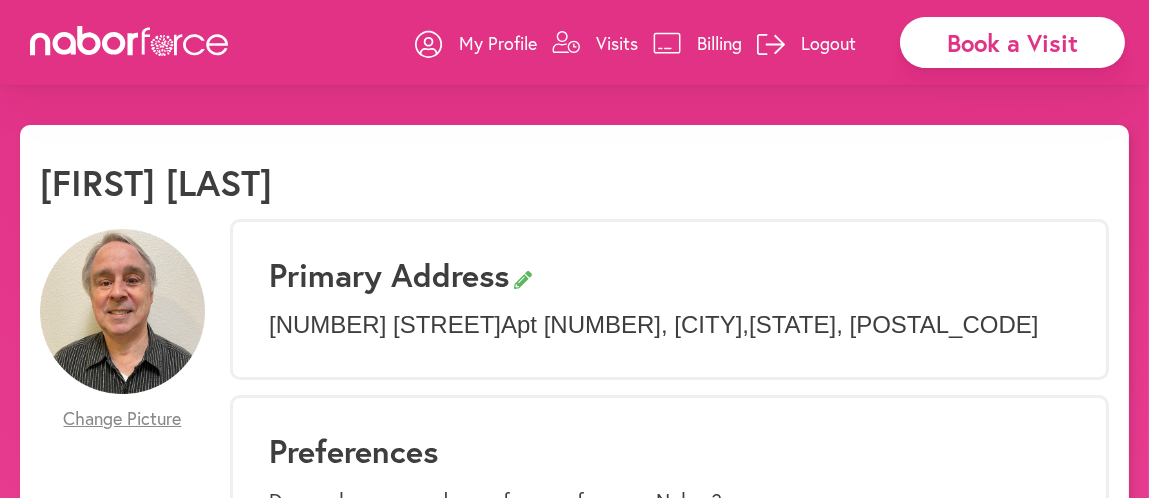 click on "Billing" at bounding box center (719, 43) 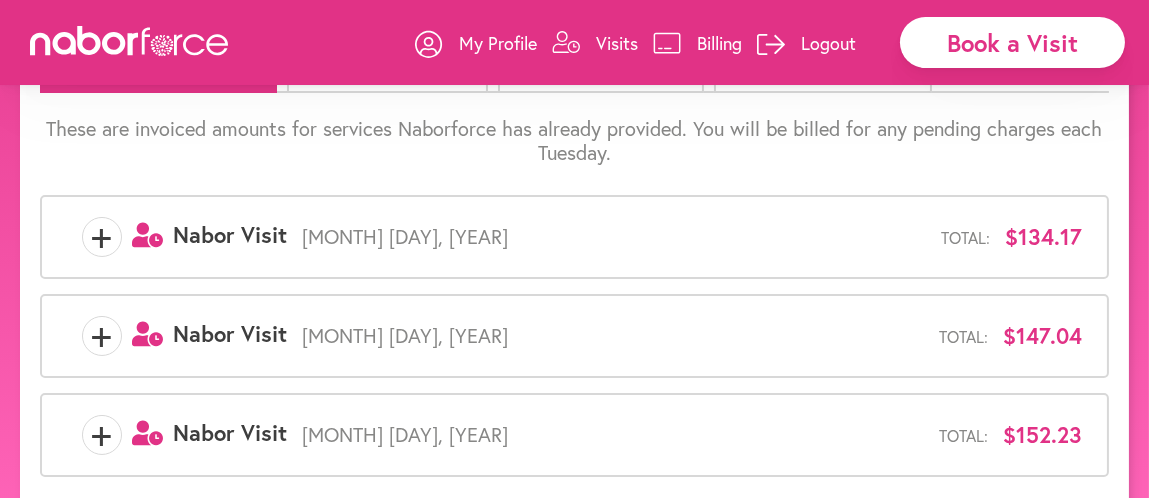 scroll, scrollTop: 47, scrollLeft: 0, axis: vertical 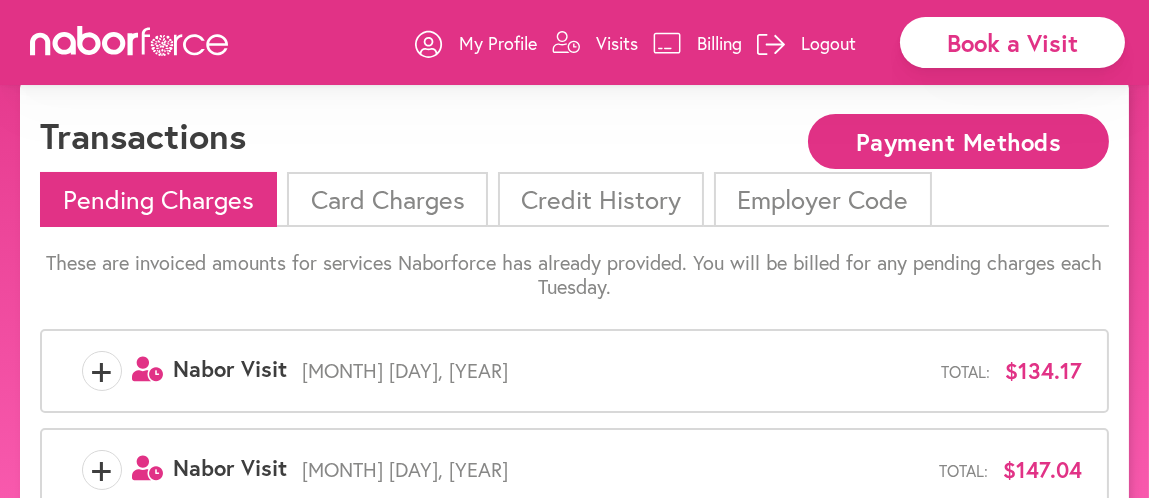 click on "Credit History" at bounding box center [601, 199] 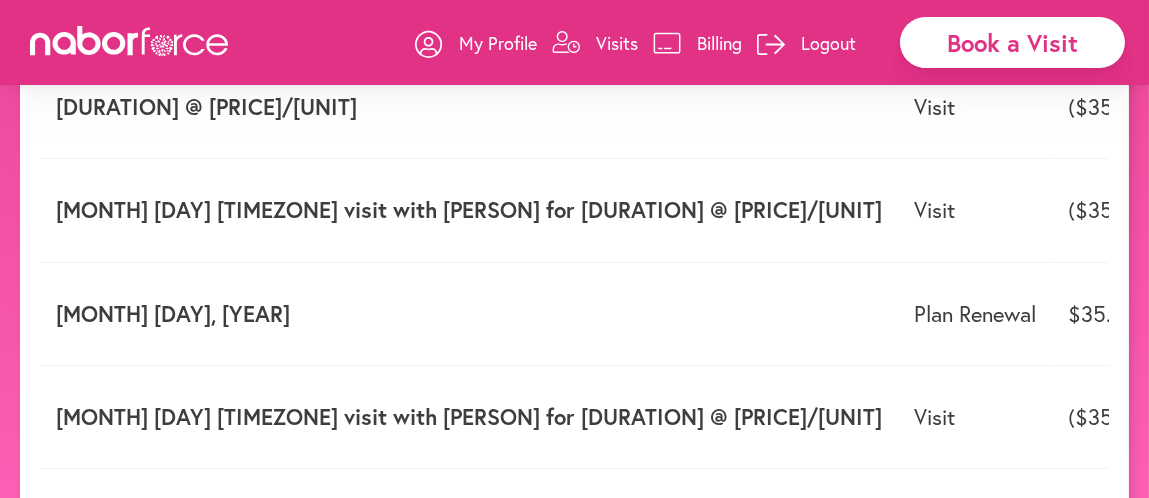 scroll, scrollTop: 421, scrollLeft: 0, axis: vertical 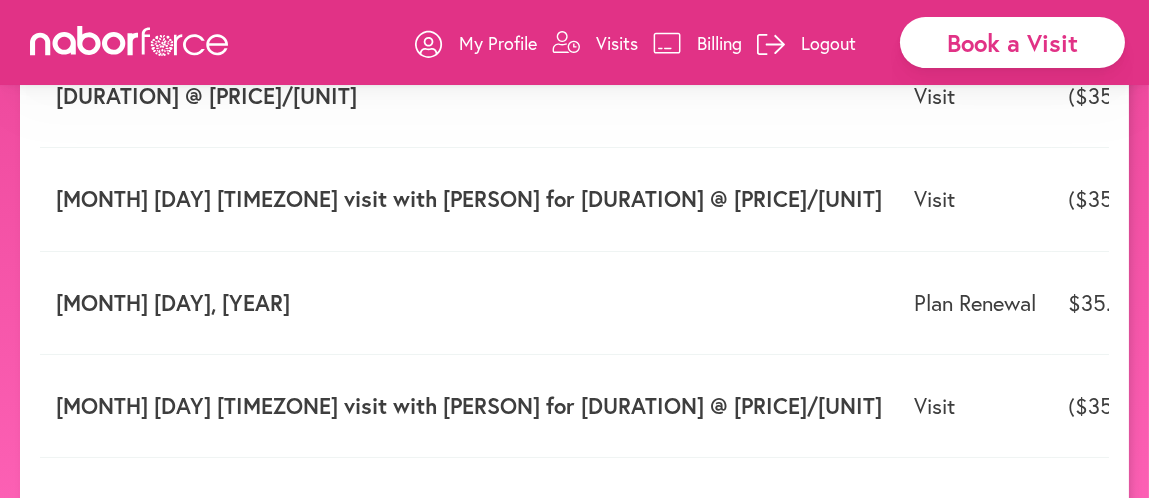 drag, startPoint x: 356, startPoint y: 49, endPoint x: 394, endPoint y: 49, distance: 38 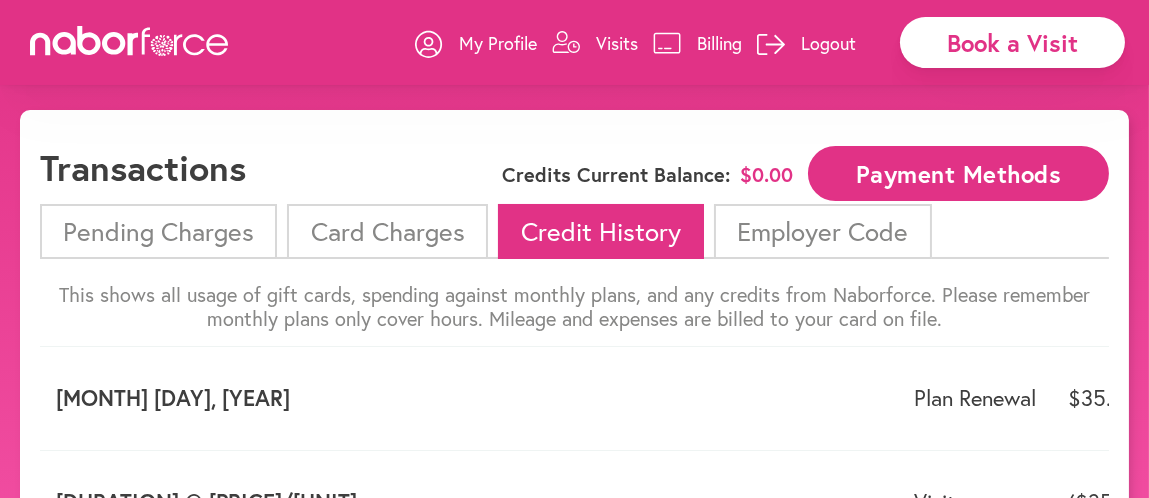 scroll, scrollTop: 0, scrollLeft: 0, axis: both 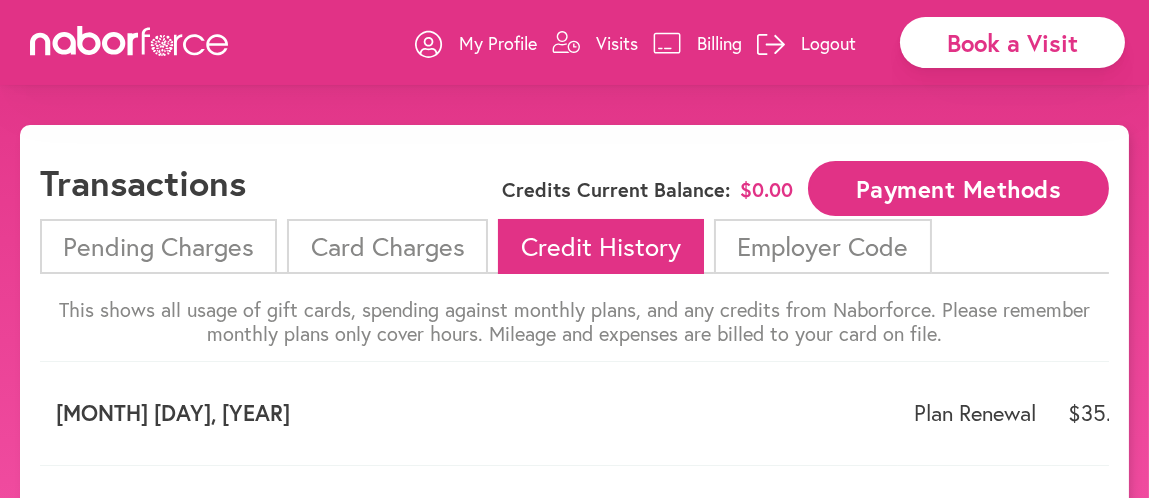 click on "Card Charges" at bounding box center [387, 246] 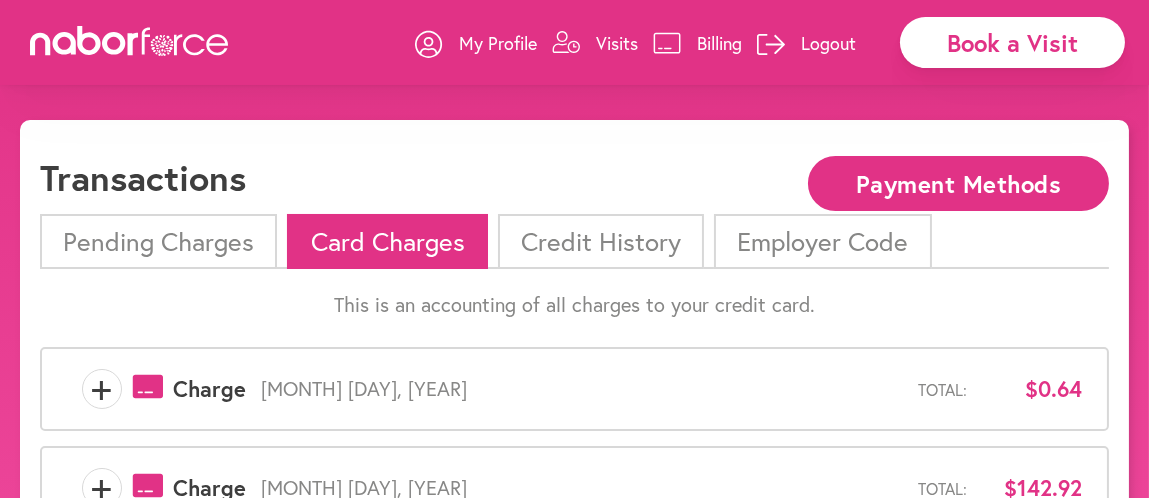 scroll, scrollTop: 0, scrollLeft: 0, axis: both 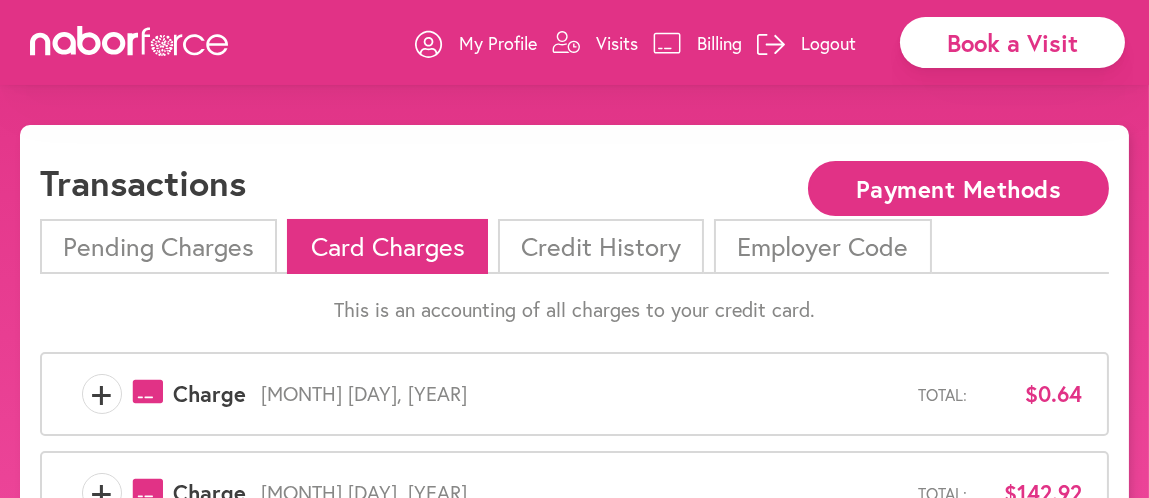 click on "My Profile" at bounding box center [498, 43] 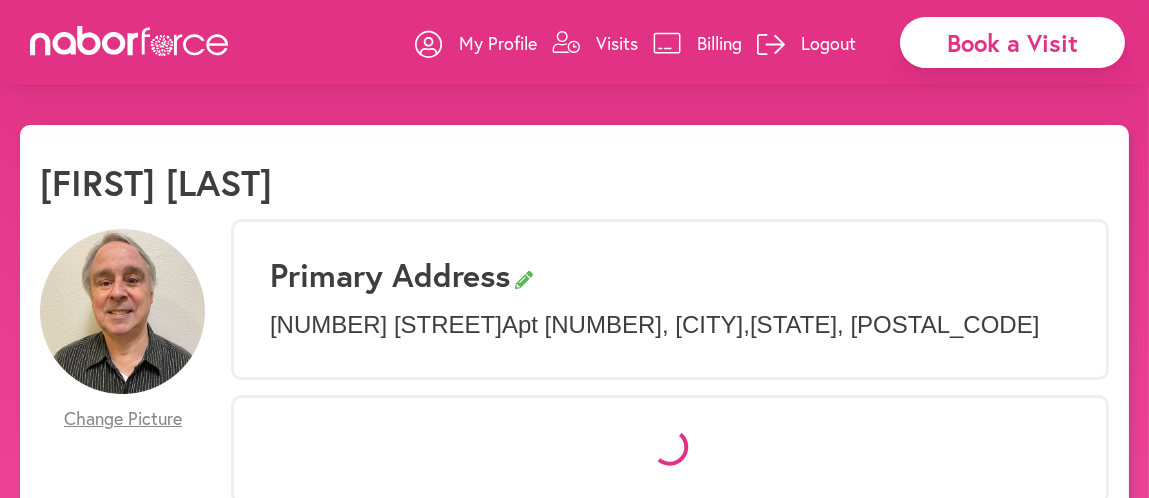select on "*" 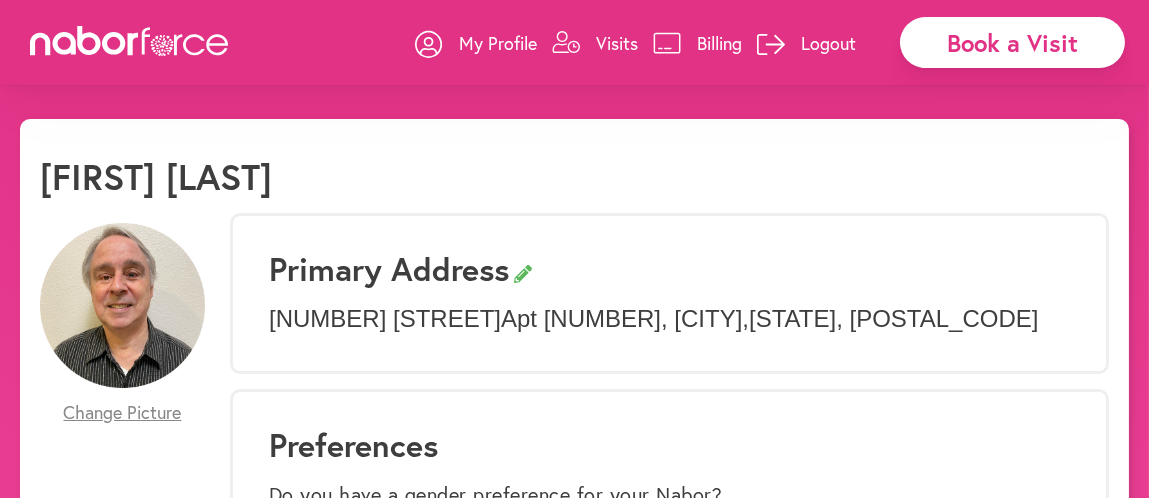 scroll, scrollTop: 0, scrollLeft: 0, axis: both 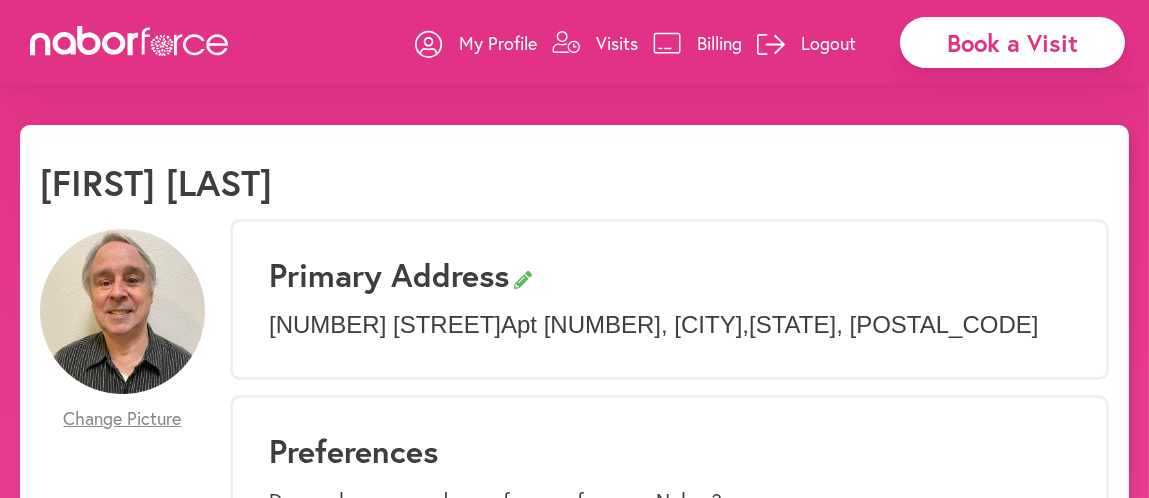 click on "Visits" at bounding box center (617, 43) 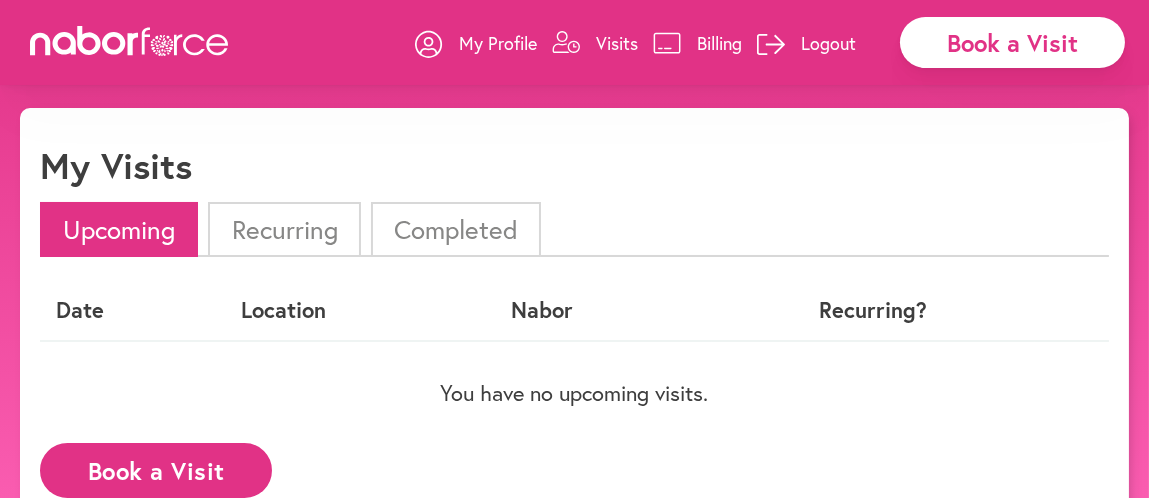 scroll, scrollTop: 0, scrollLeft: 0, axis: both 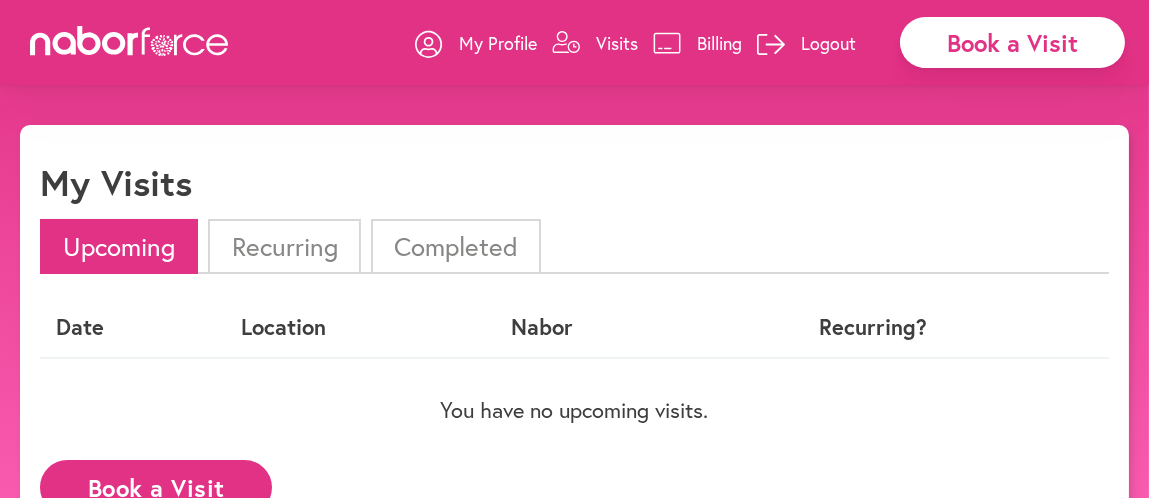 click on "Billing" at bounding box center [719, 43] 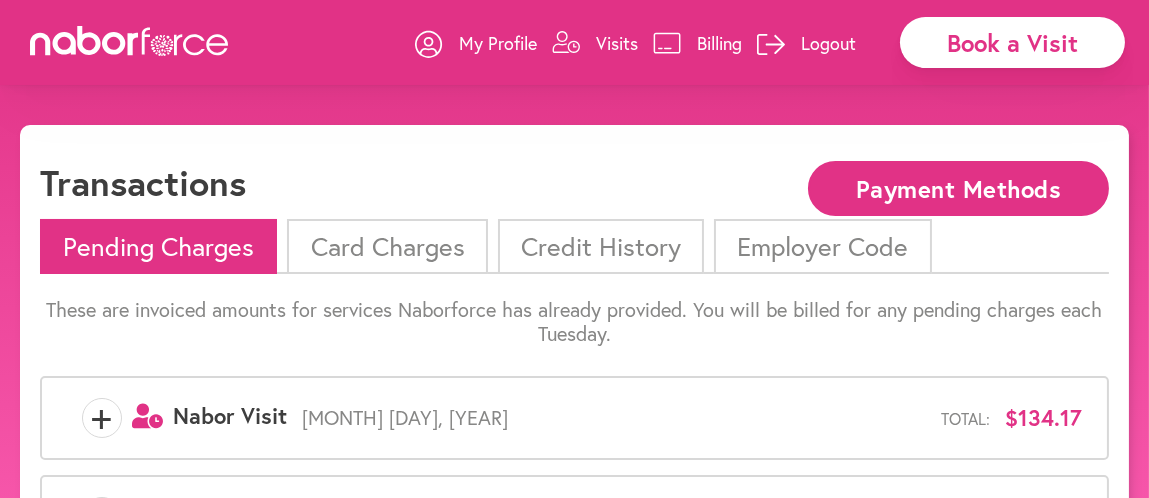 click on "Card Charges" at bounding box center [387, 246] 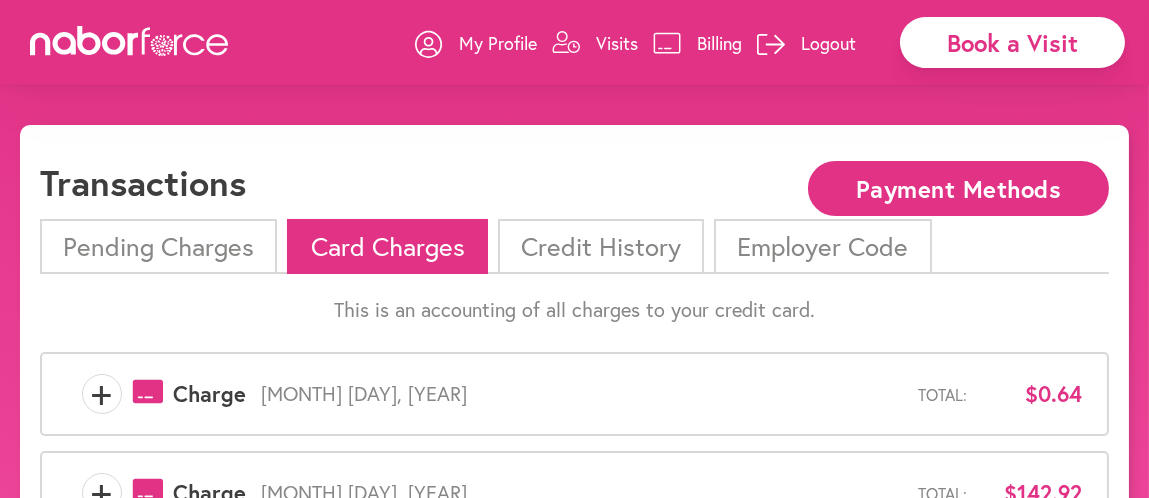 click on "Credit History" at bounding box center (601, 246) 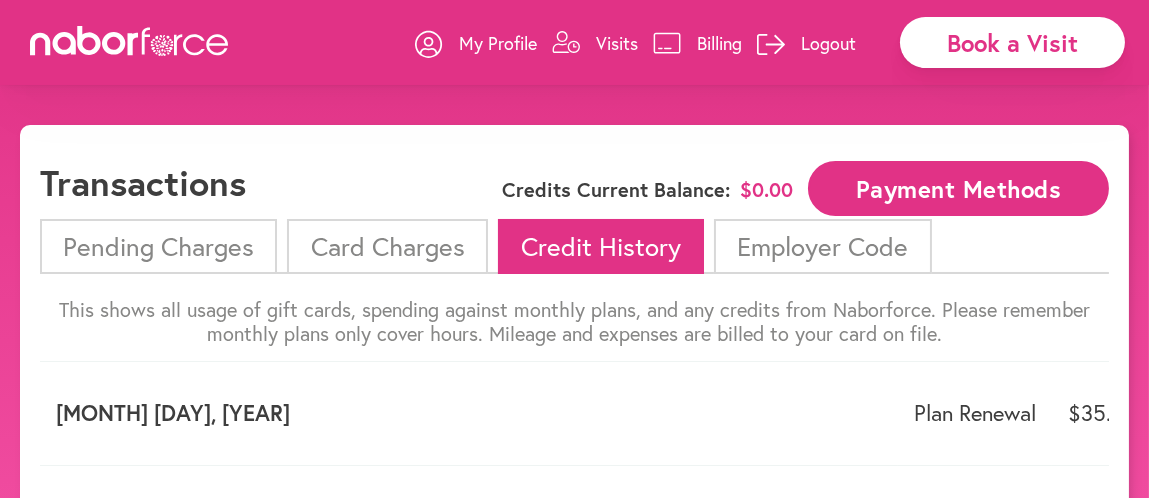 scroll, scrollTop: 0, scrollLeft: 0, axis: both 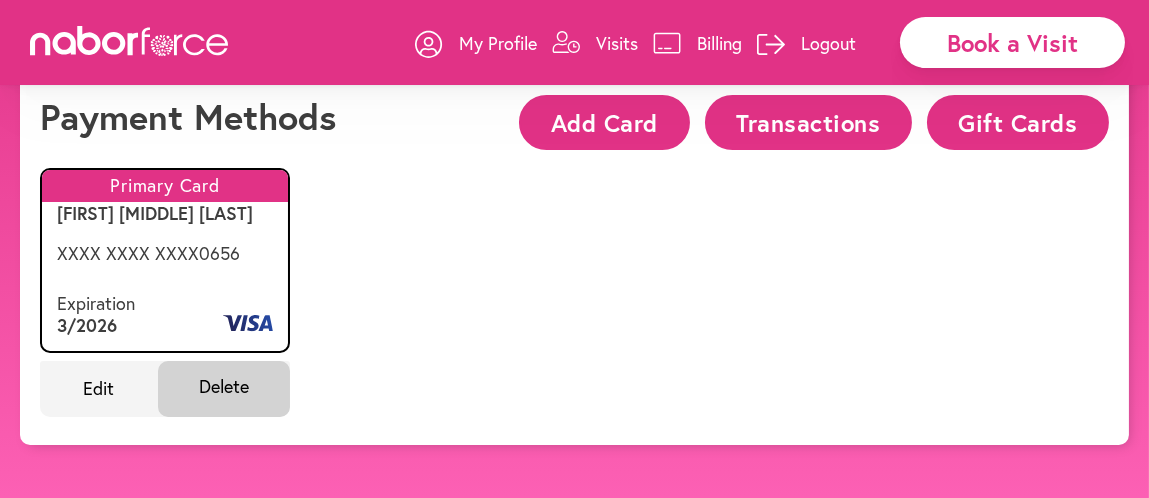 click on "XXXX XXXX XXXX [LAST_4_DIGITS]" at bounding box center [165, 254] 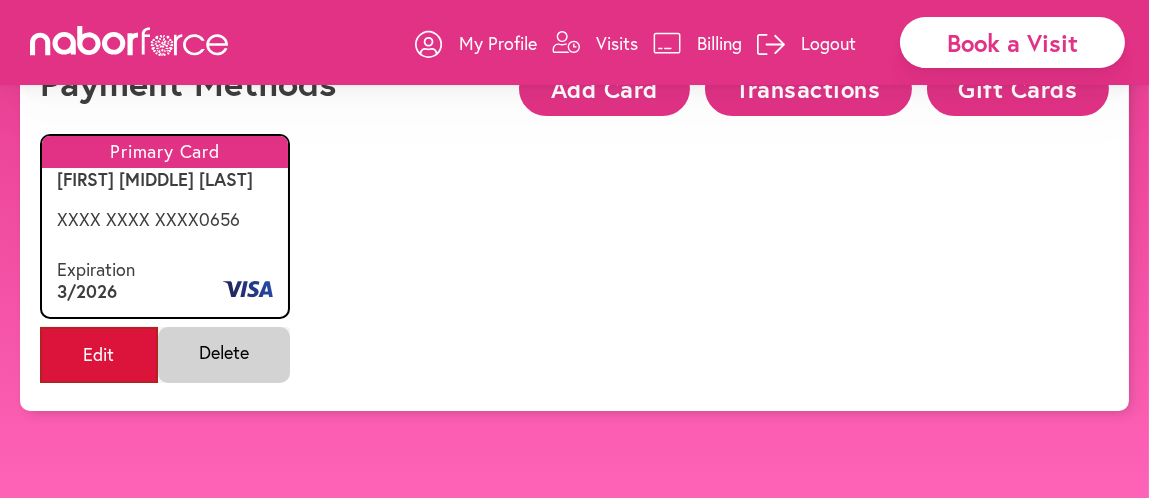 click on "Edit" at bounding box center [99, 355] 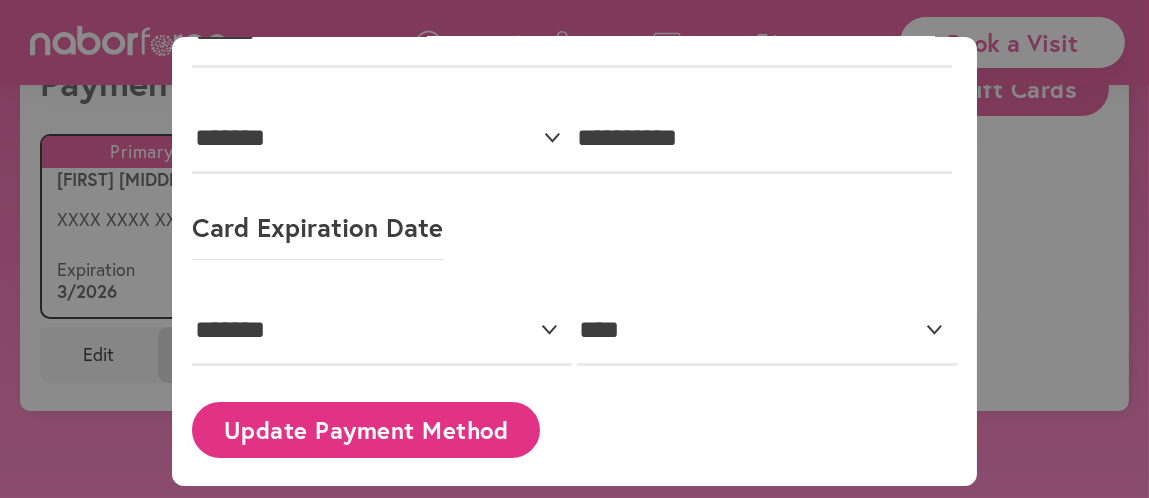 scroll, scrollTop: 488, scrollLeft: 0, axis: vertical 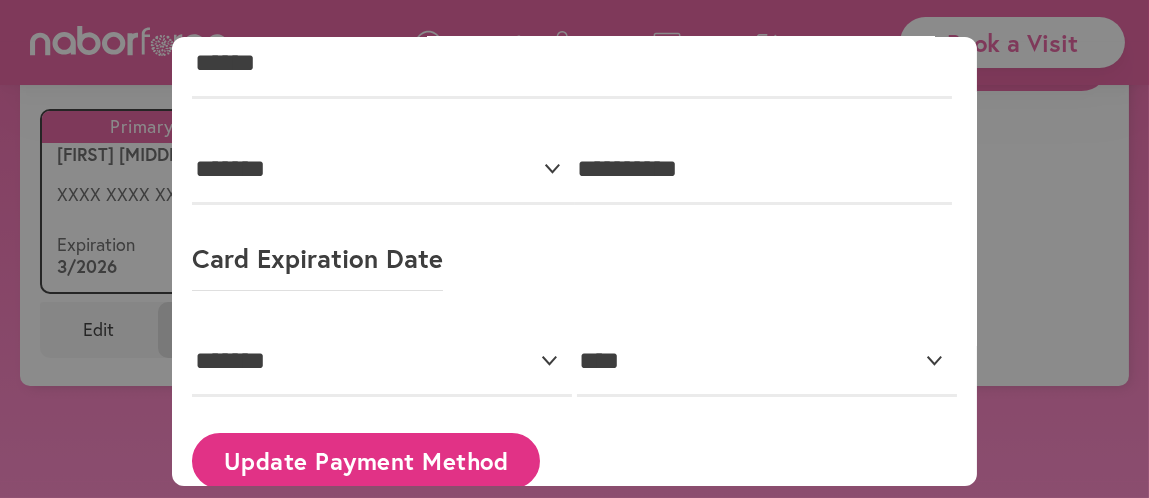 click on "Update Payment Method" at bounding box center (366, 460) 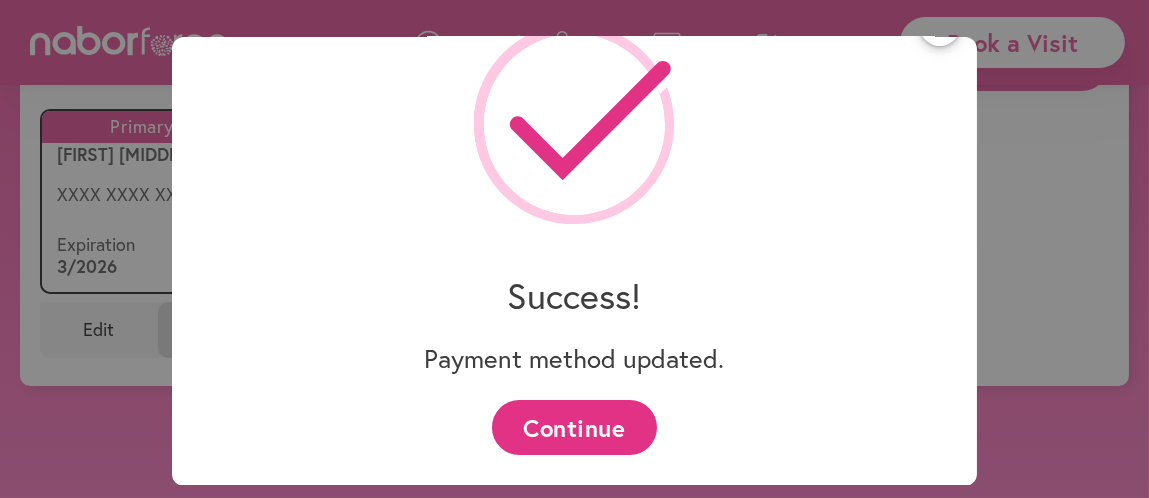 scroll, scrollTop: 48, scrollLeft: 0, axis: vertical 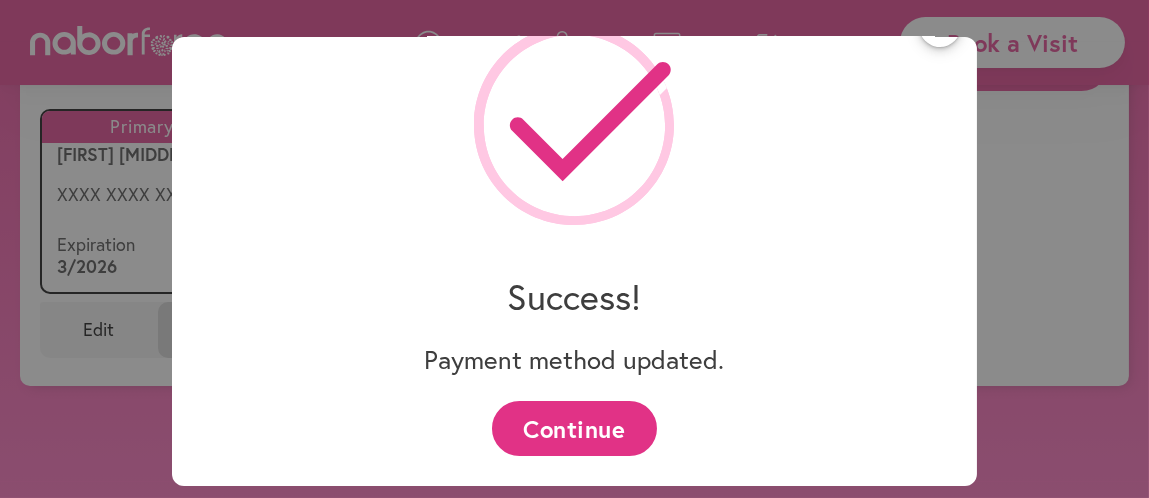 click on "Continue" at bounding box center [574, 428] 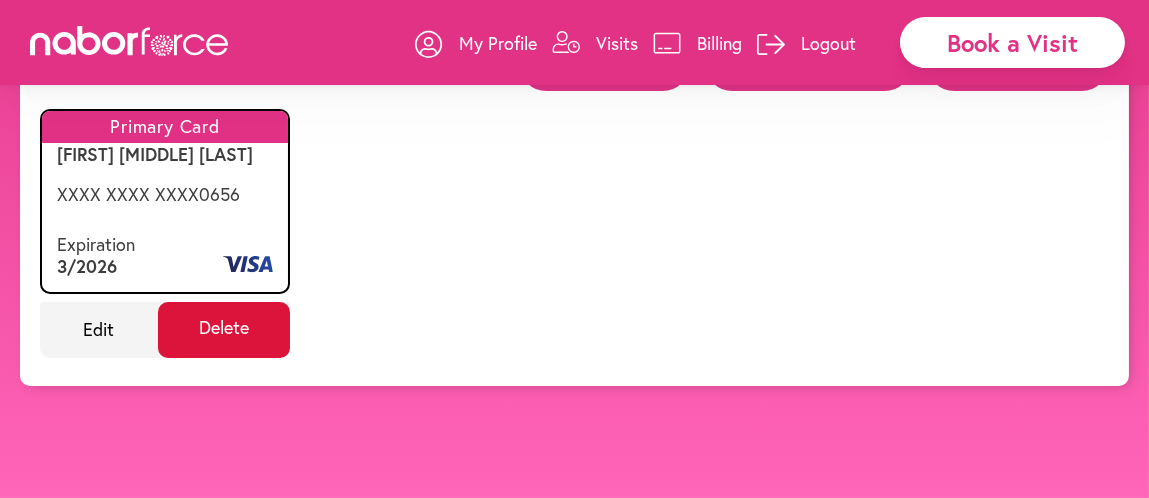 click on "Delete" 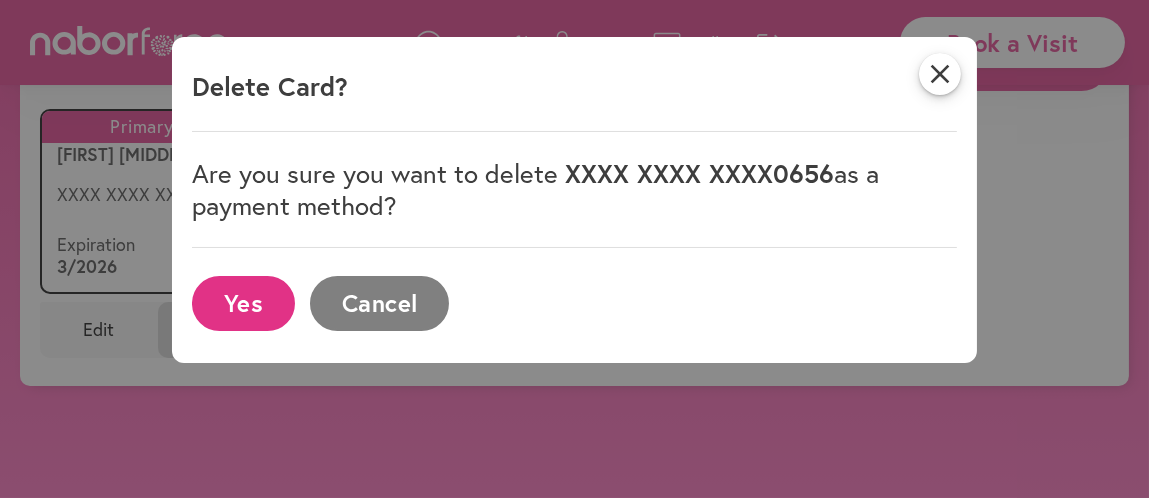 click on "Yes" at bounding box center [243, 303] 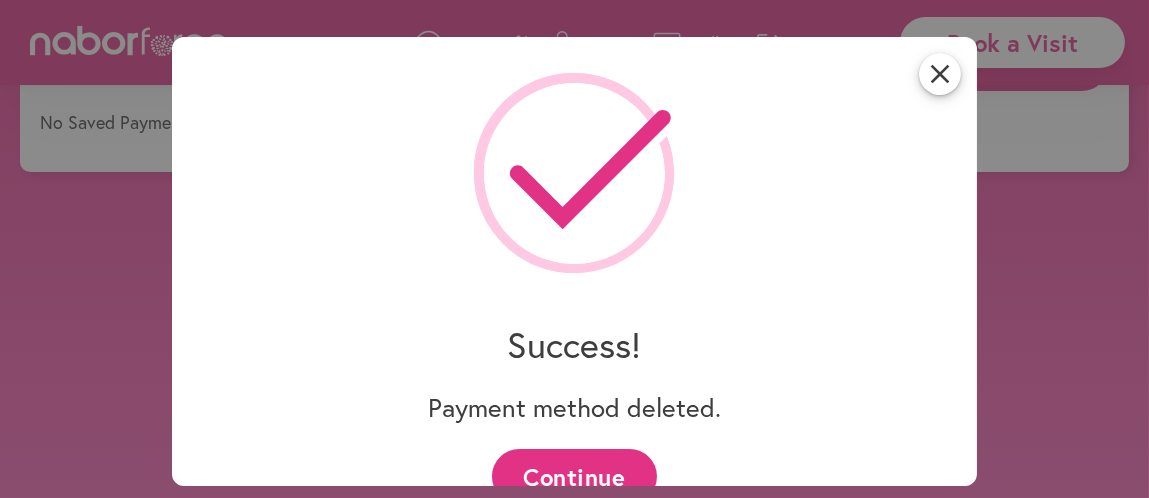 click on "Continue" at bounding box center (574, 476) 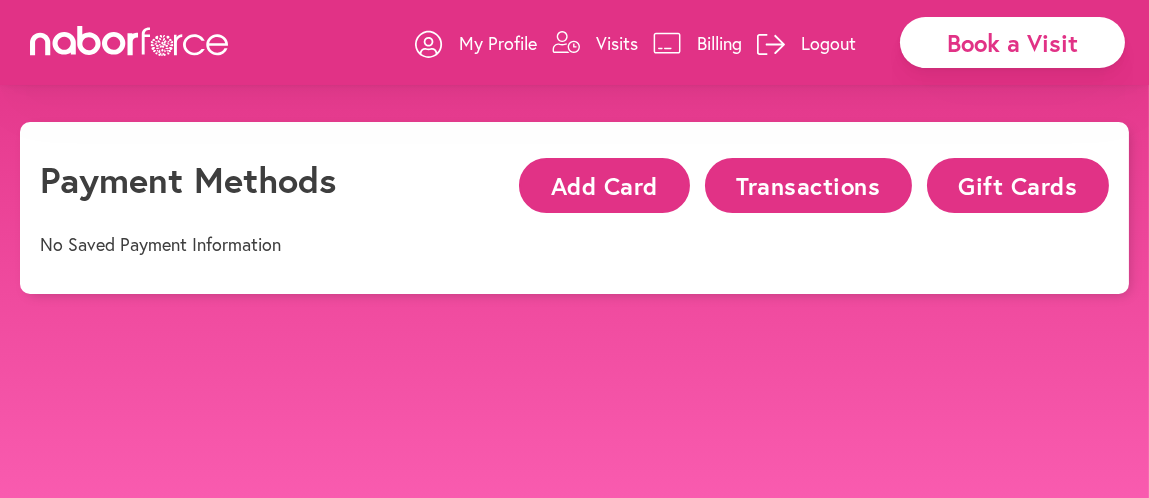scroll, scrollTop: 0, scrollLeft: 0, axis: both 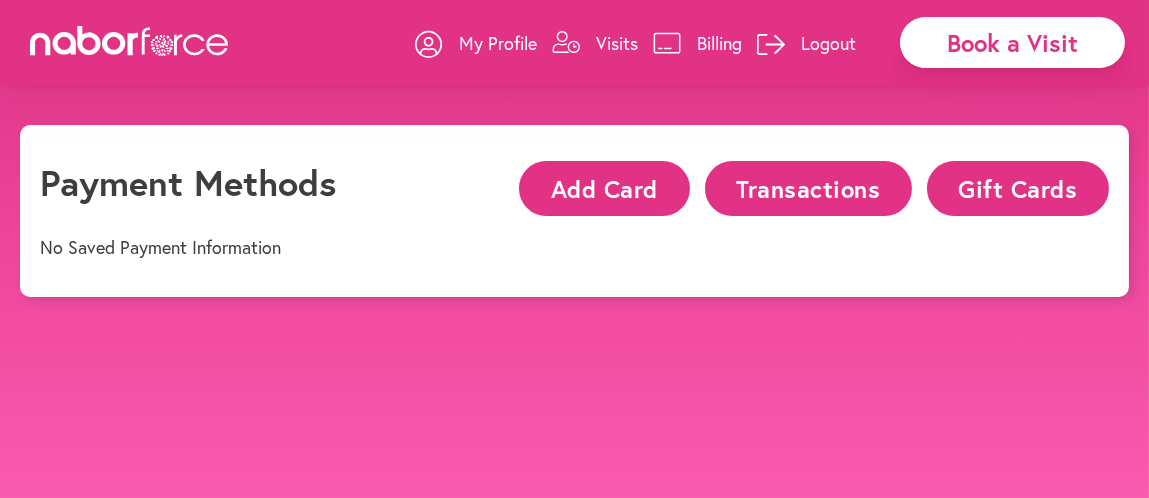 click on "Add Card" at bounding box center [604, 188] 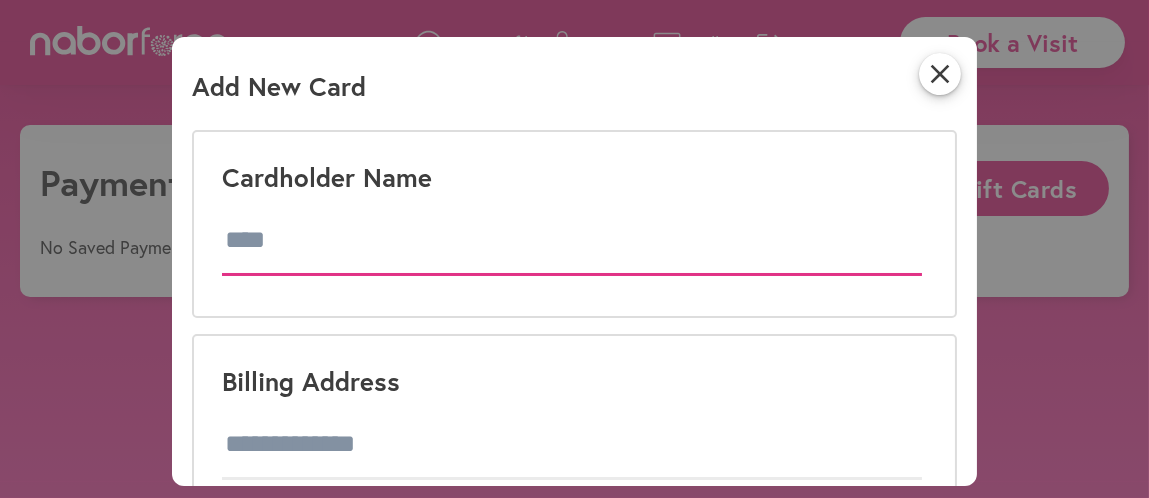 click at bounding box center [571, 241] 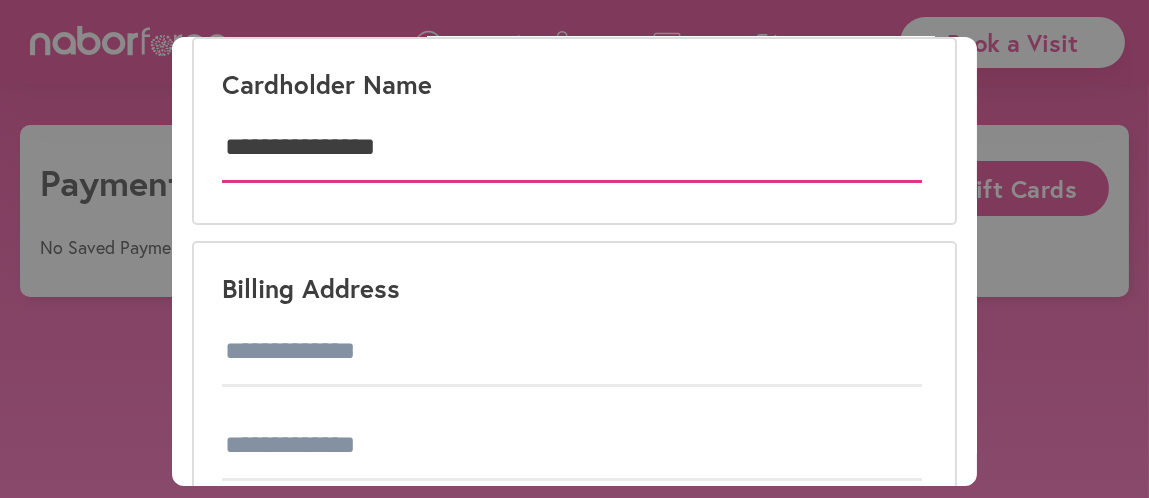 scroll, scrollTop: 100, scrollLeft: 0, axis: vertical 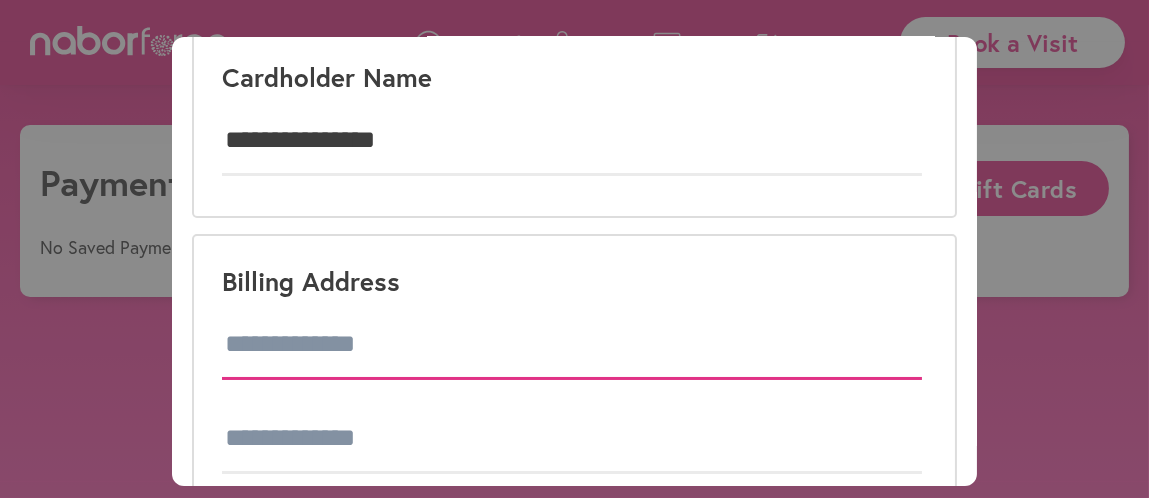 click at bounding box center [571, 345] 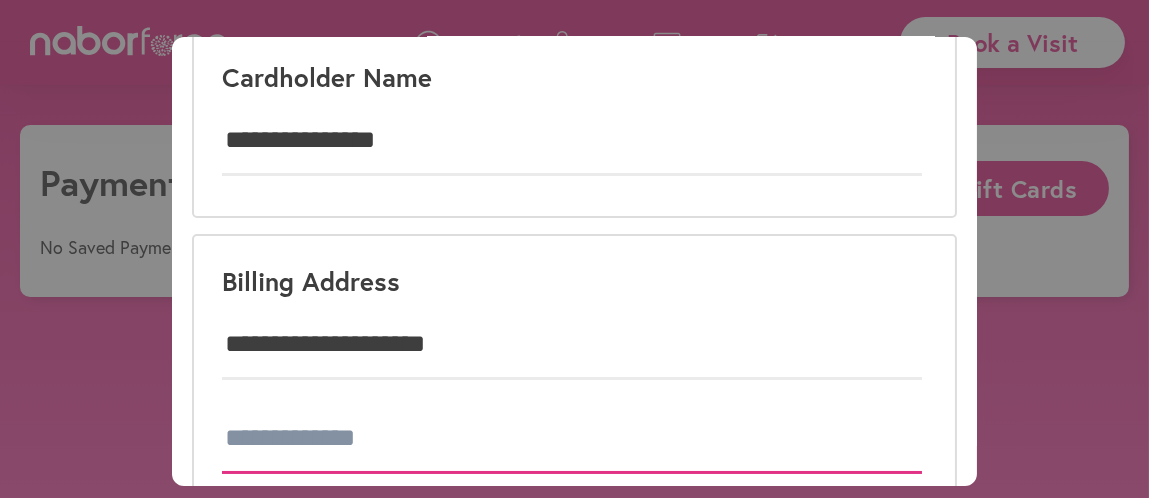 type on "********" 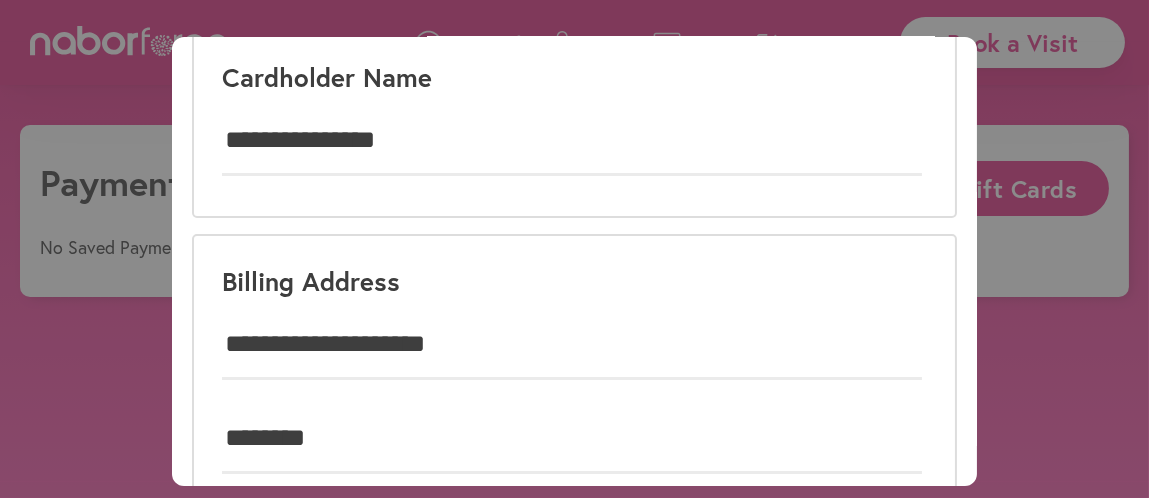 type on "******" 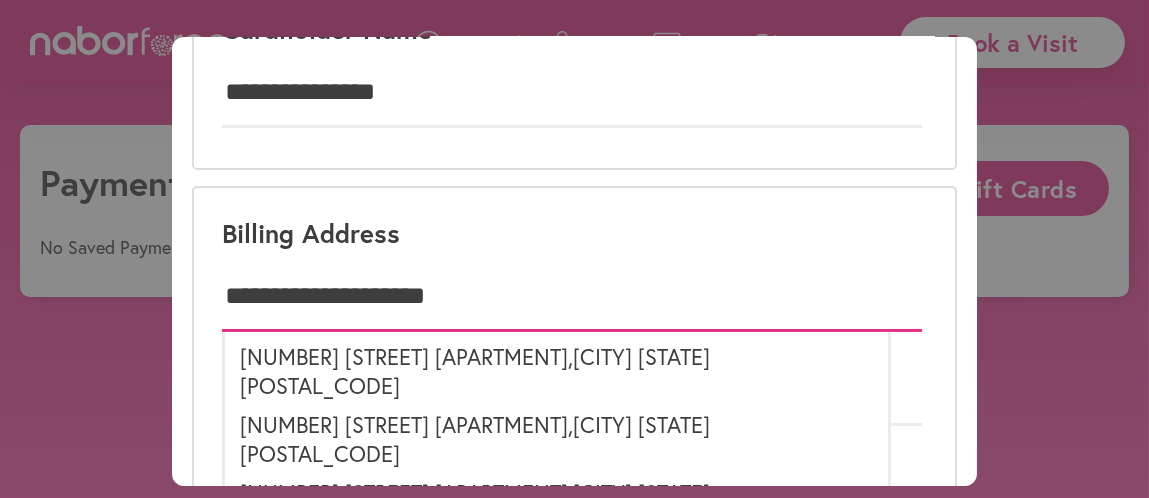scroll, scrollTop: 133, scrollLeft: 0, axis: vertical 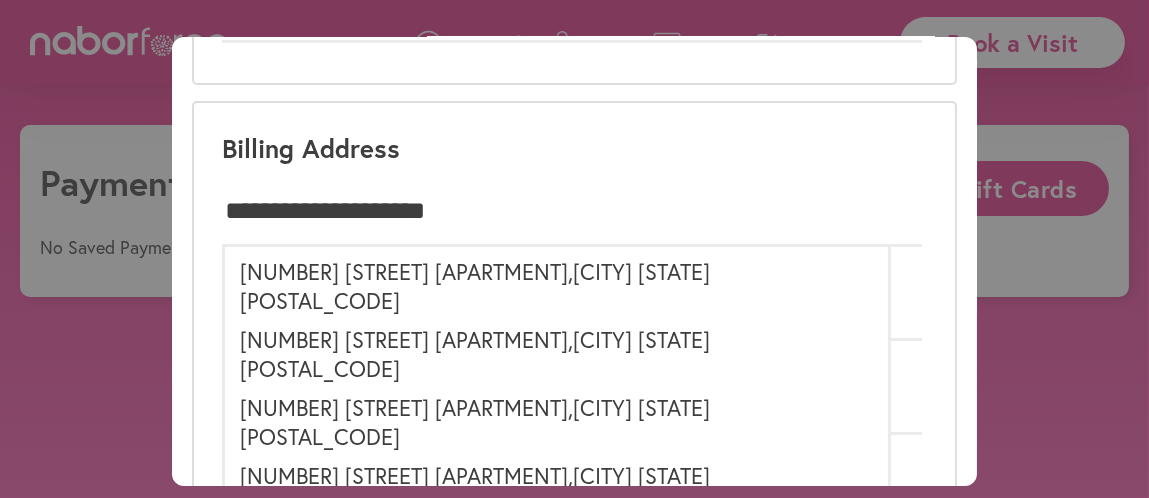 click on "**********" at bounding box center (574, 336) 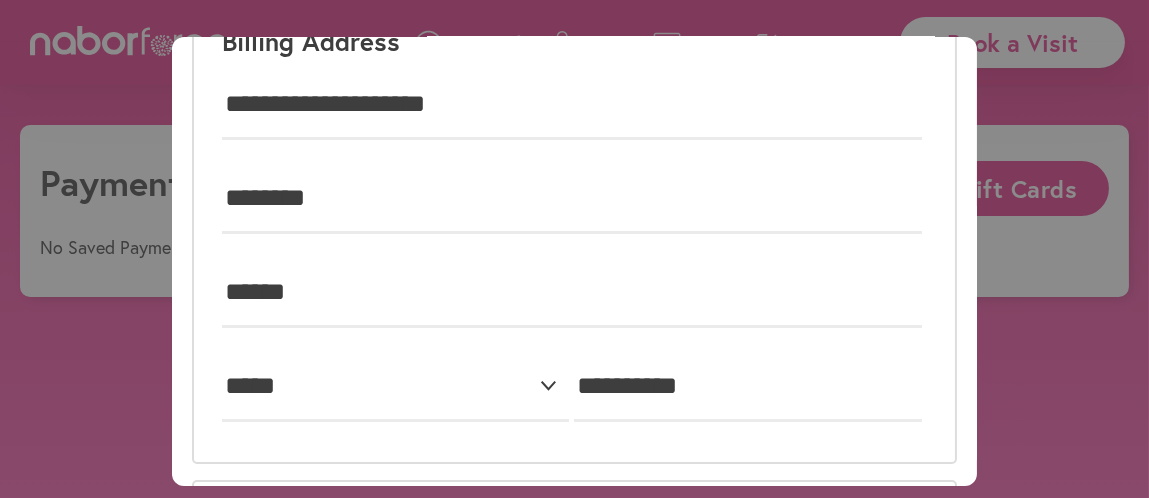 scroll, scrollTop: 367, scrollLeft: 0, axis: vertical 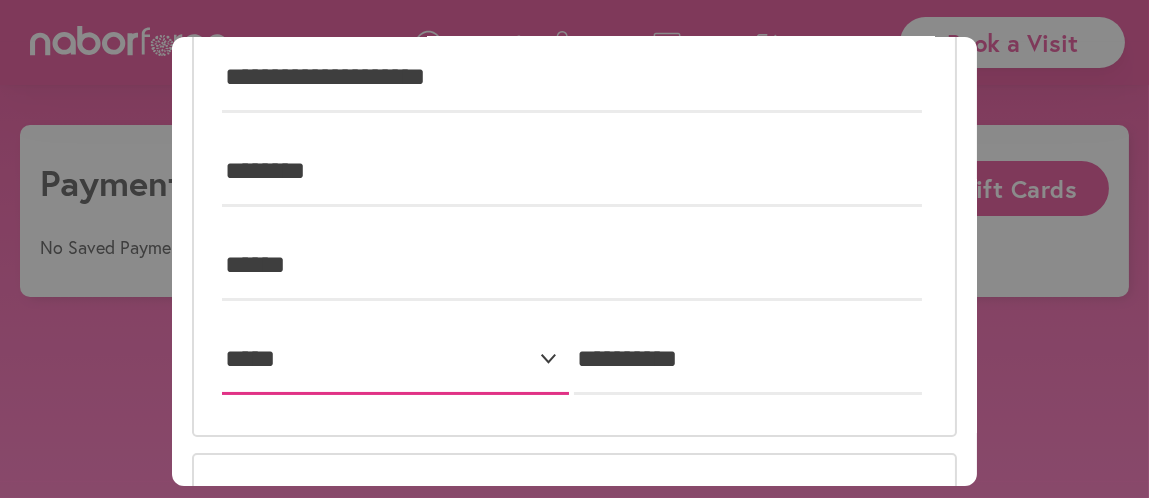 click on "**********" at bounding box center [395, 360] 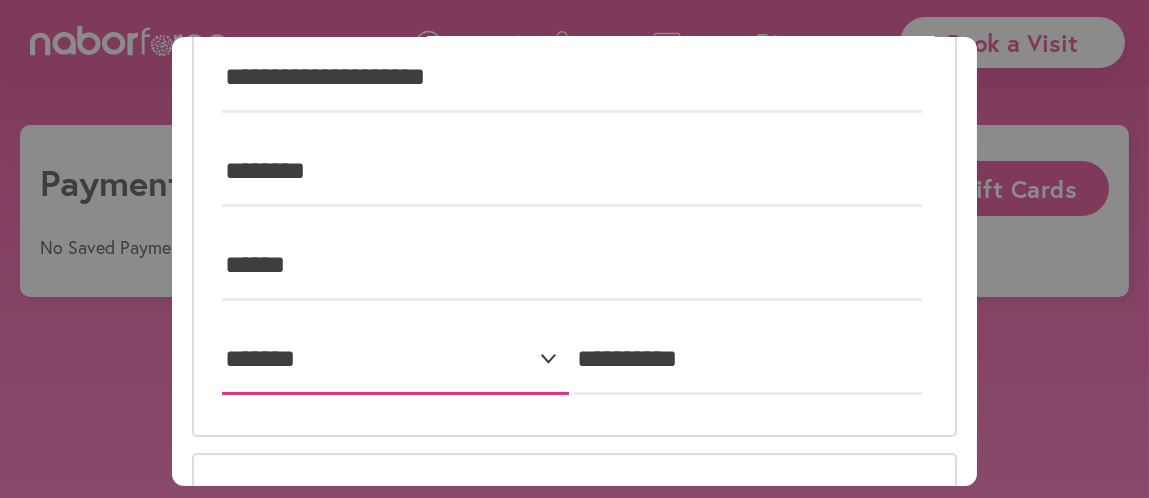 click on "**********" at bounding box center (395, 360) 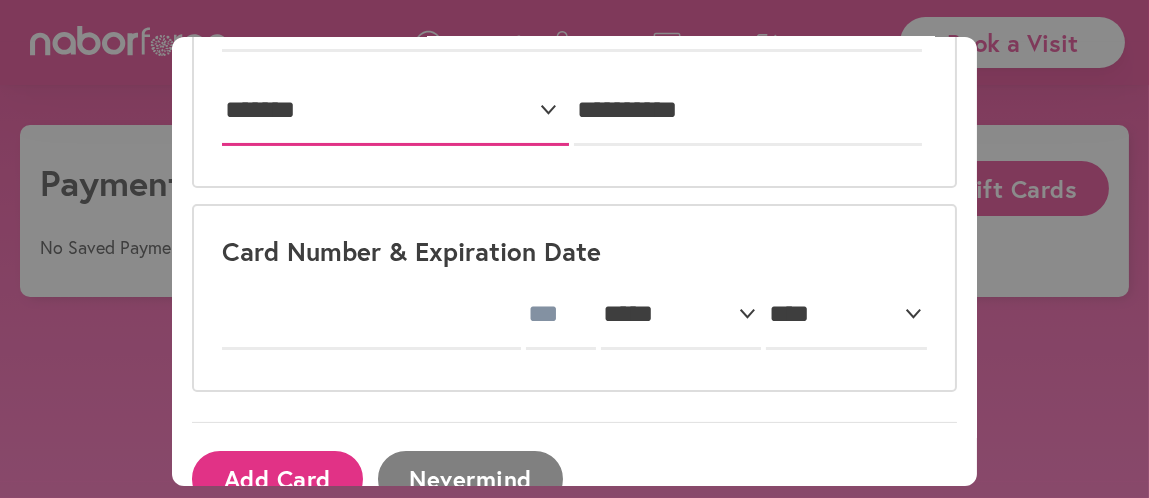 scroll, scrollTop: 631, scrollLeft: 0, axis: vertical 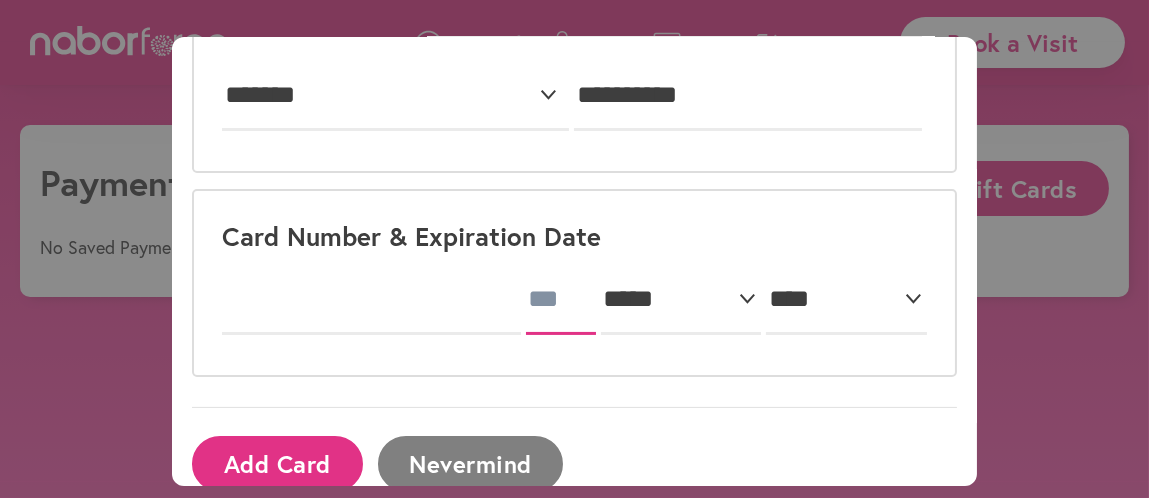 click at bounding box center [561, 300] 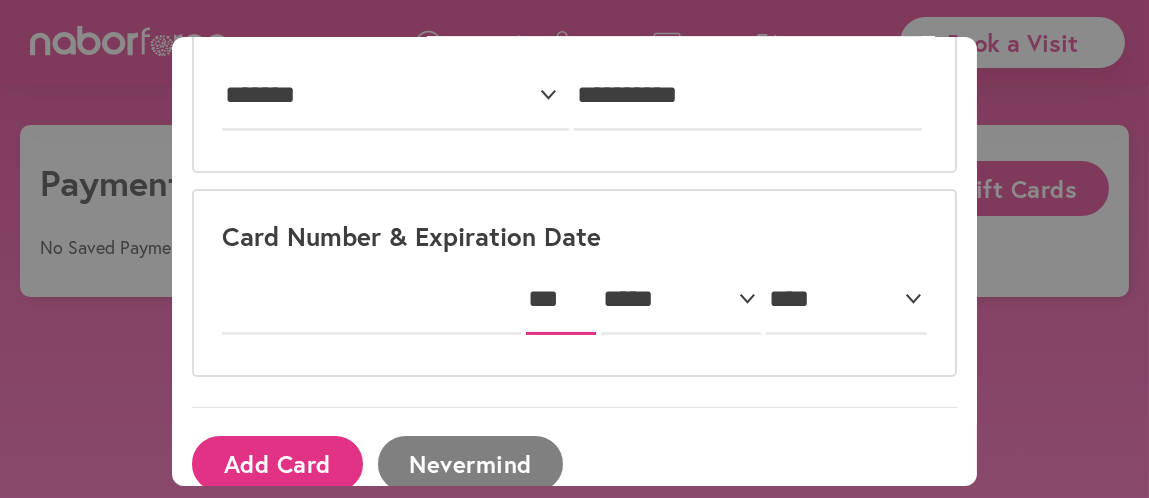 type on "***" 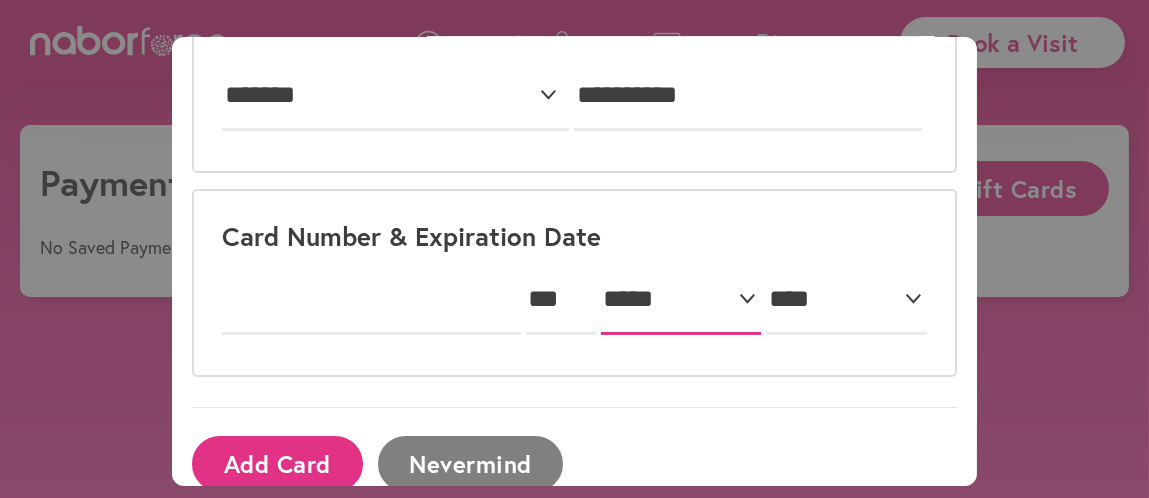 click on "***** * * * * * * * * * ** ** **" at bounding box center (681, 300) 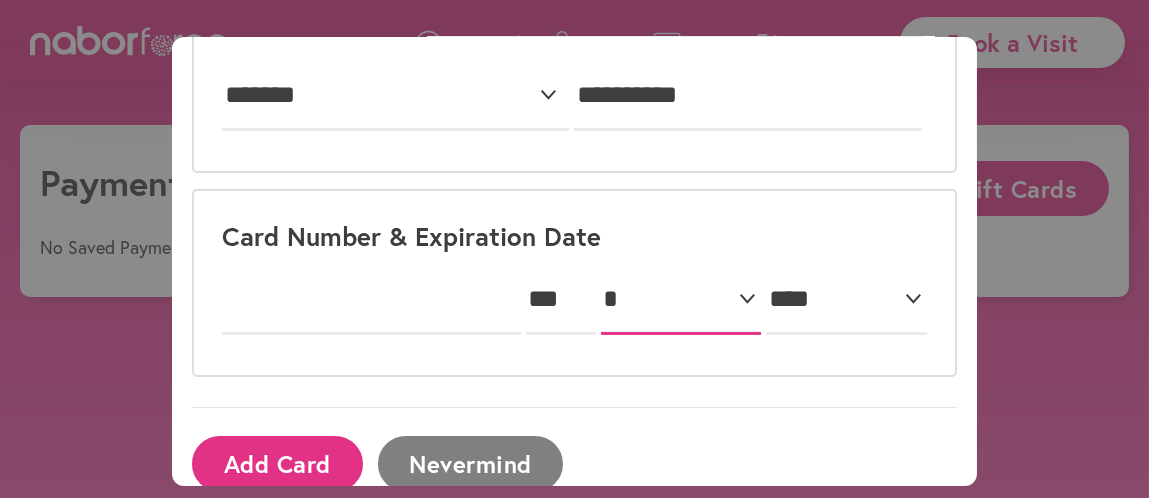 click on "***** * * * * * * * * * ** ** **" at bounding box center (681, 300) 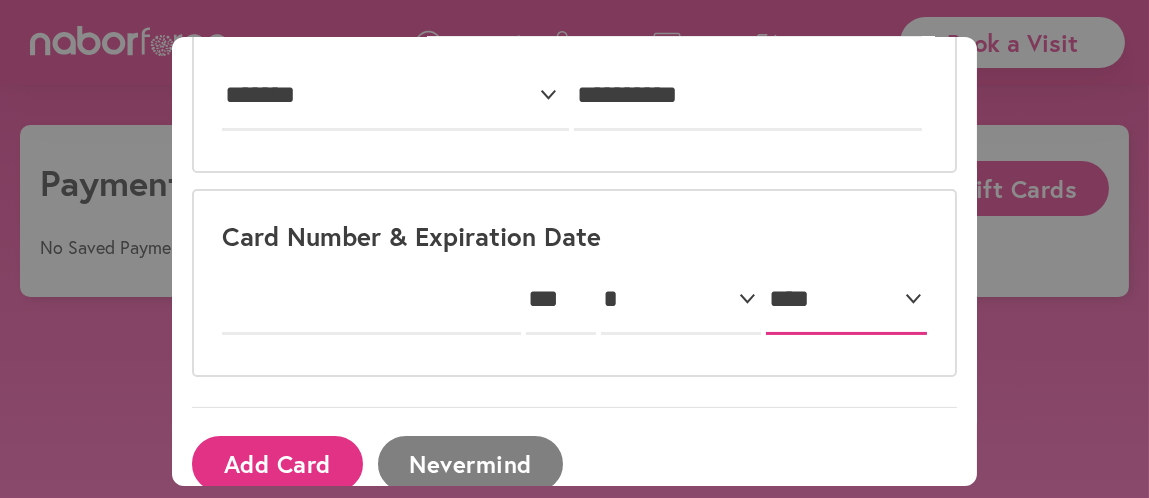 click on "**** **** **** **** **** **** **** **** **** **** **** **** **** **** **** **** **** **** **** **** ****" at bounding box center [846, 300] 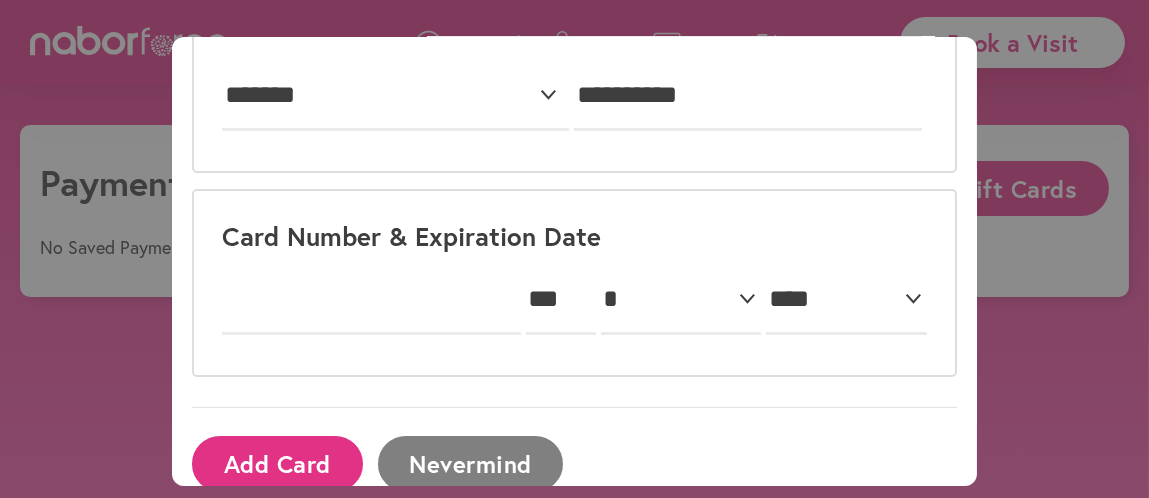 click on "Add Card" at bounding box center [277, 463] 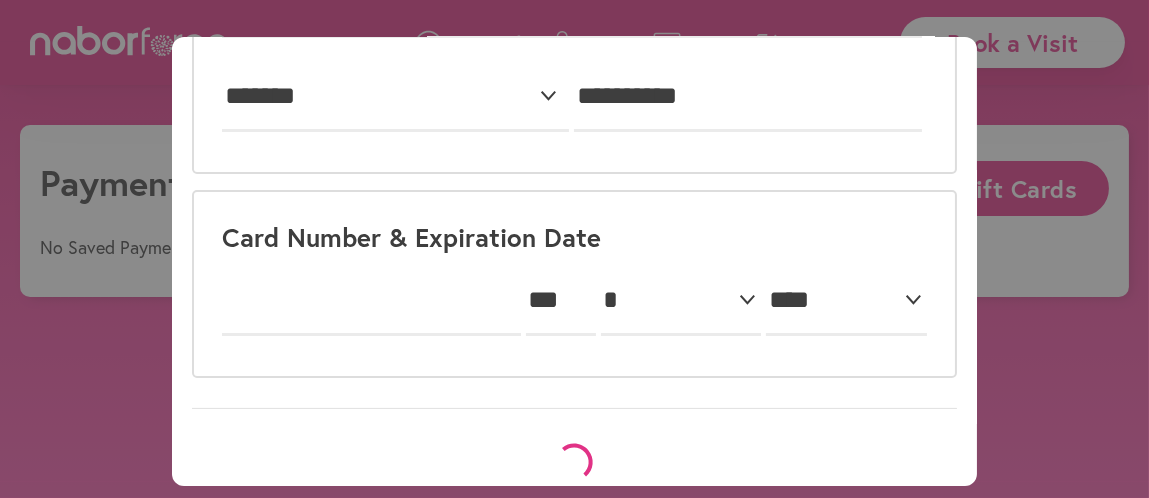 scroll, scrollTop: 48, scrollLeft: 0, axis: vertical 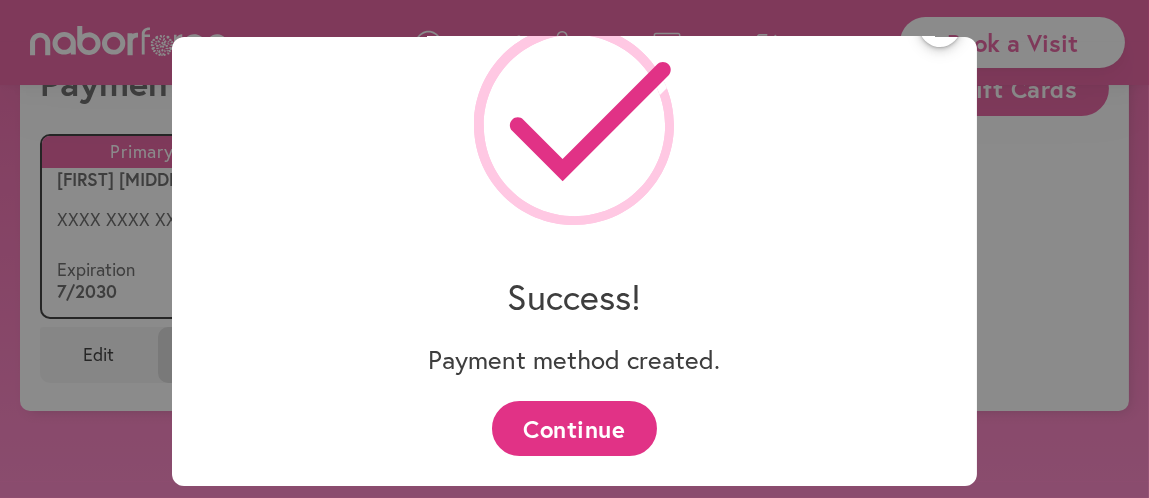 click on "Continue" at bounding box center (574, 428) 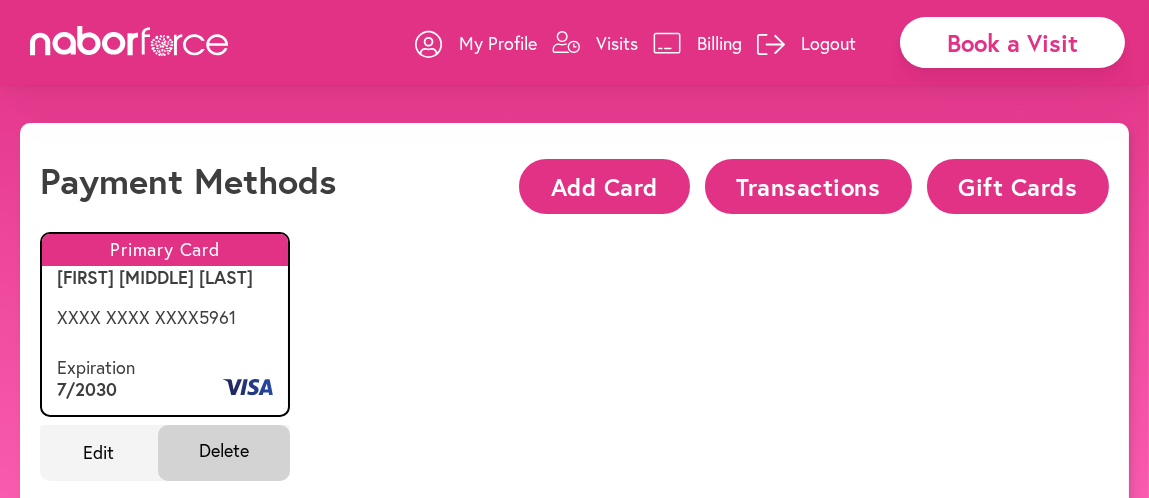 scroll, scrollTop: 0, scrollLeft: 0, axis: both 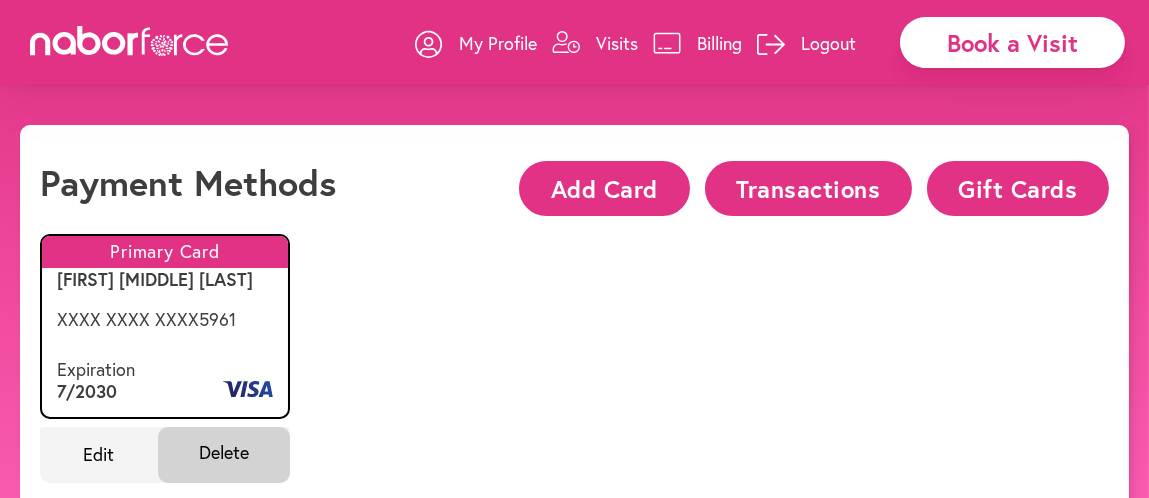 click on "Billing" at bounding box center [719, 43] 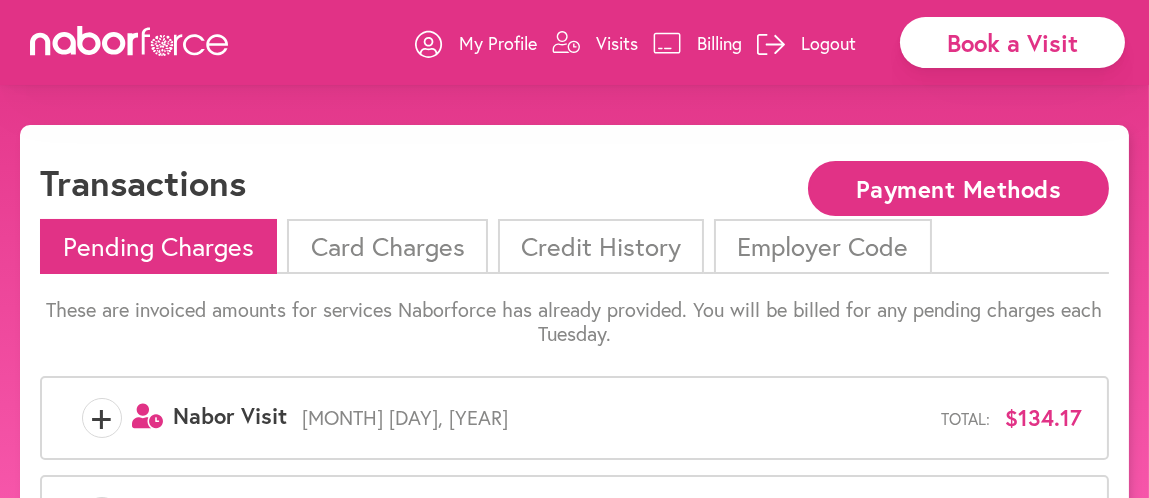 click on "Card Charges" at bounding box center [387, 246] 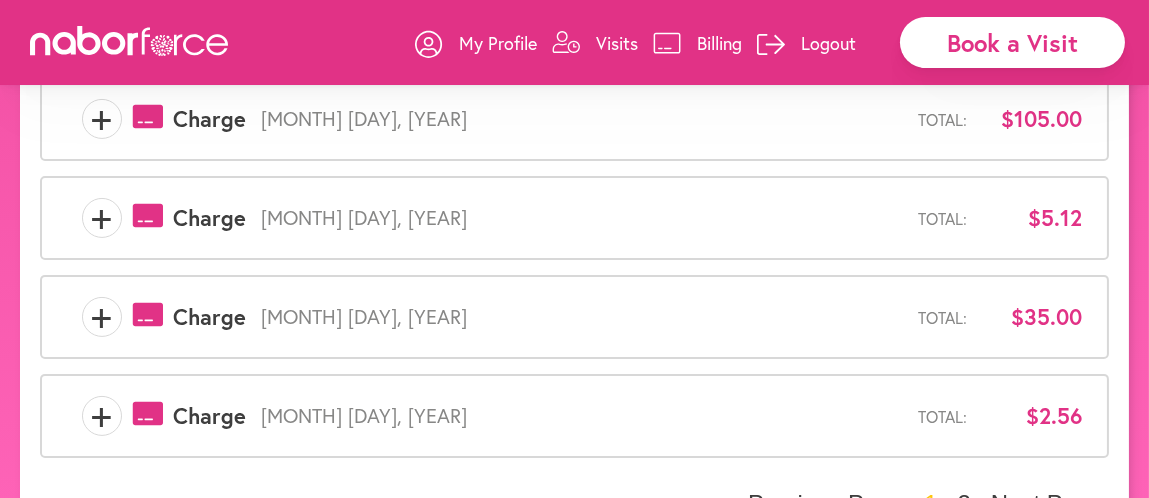 scroll, scrollTop: 926, scrollLeft: 0, axis: vertical 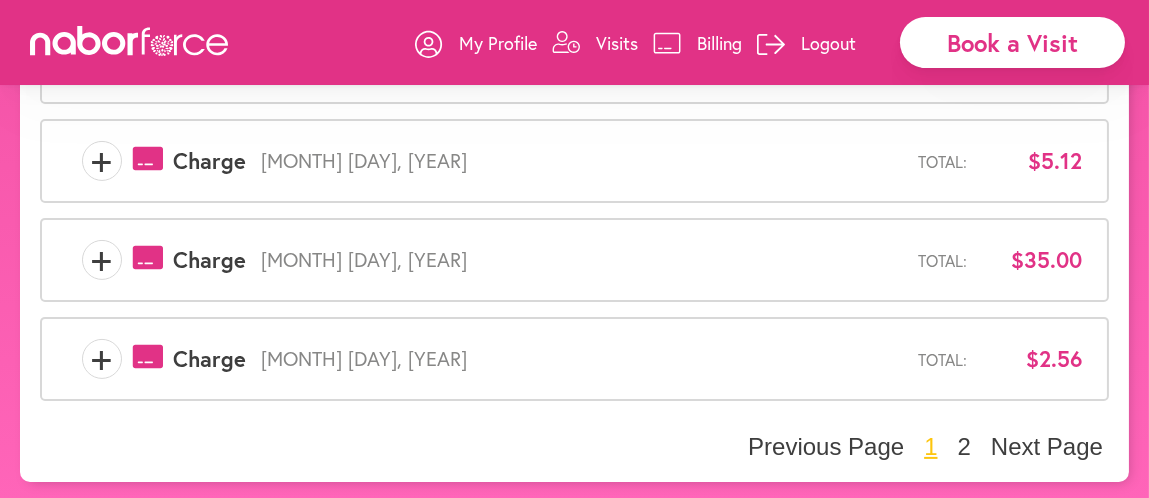 click on "+" at bounding box center [102, 359] 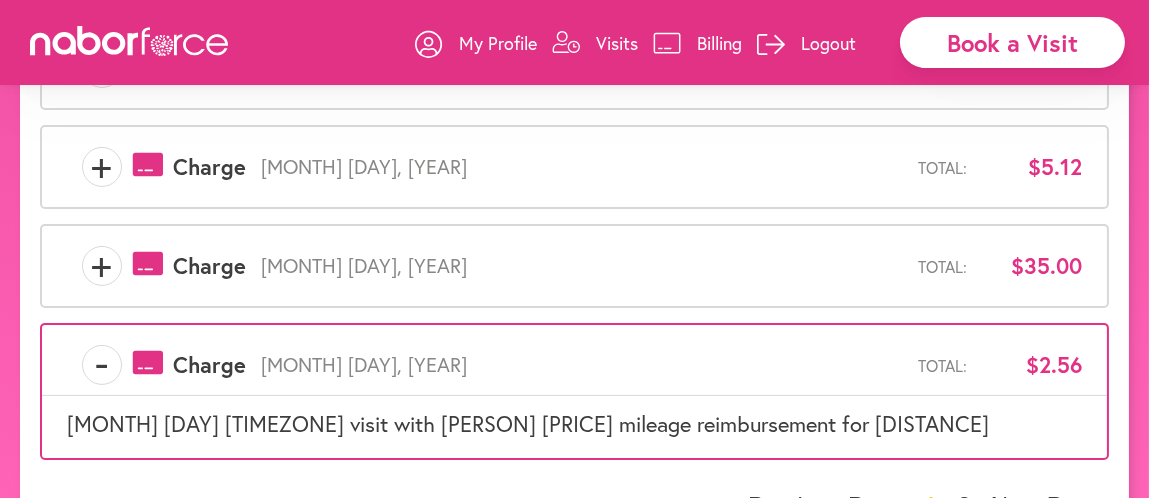 scroll, scrollTop: 911, scrollLeft: 0, axis: vertical 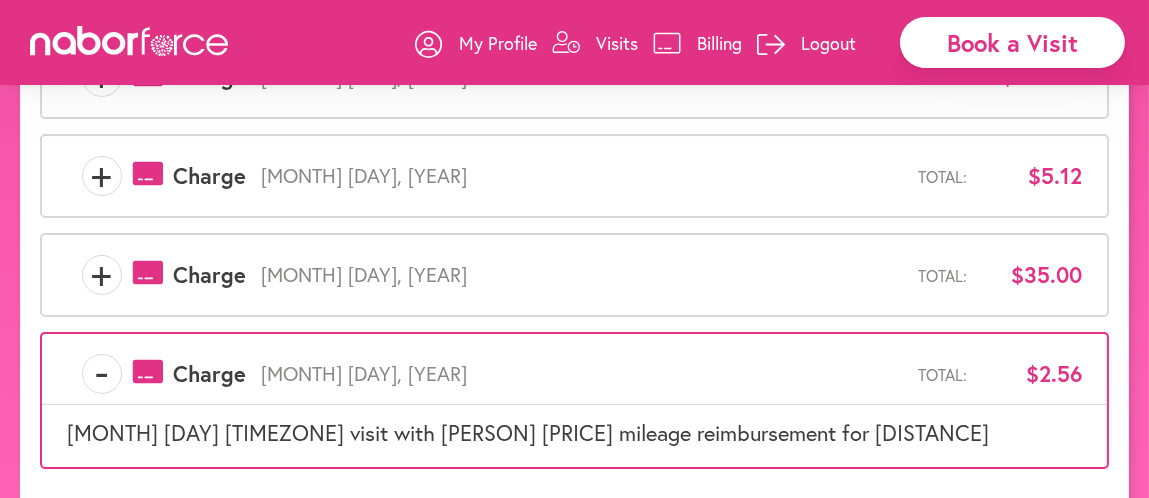 click on "-" at bounding box center [102, 374] 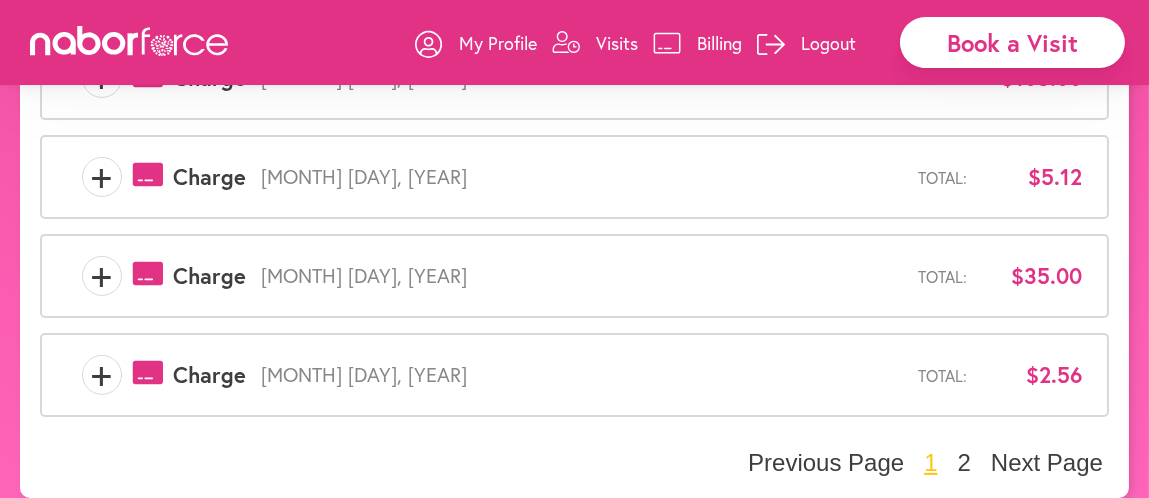 scroll, scrollTop: 926, scrollLeft: 0, axis: vertical 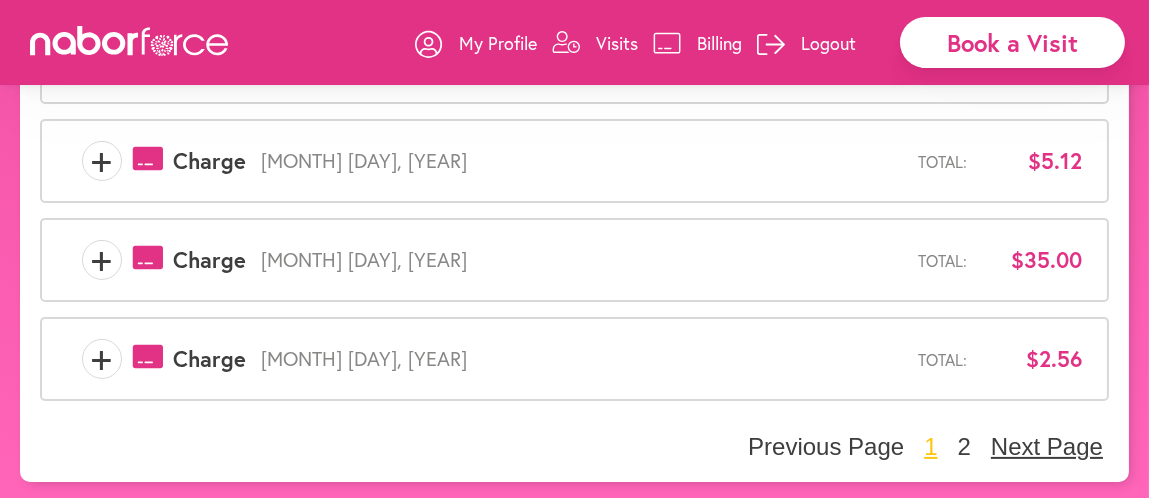 click on "Next Page" at bounding box center (1047, 447) 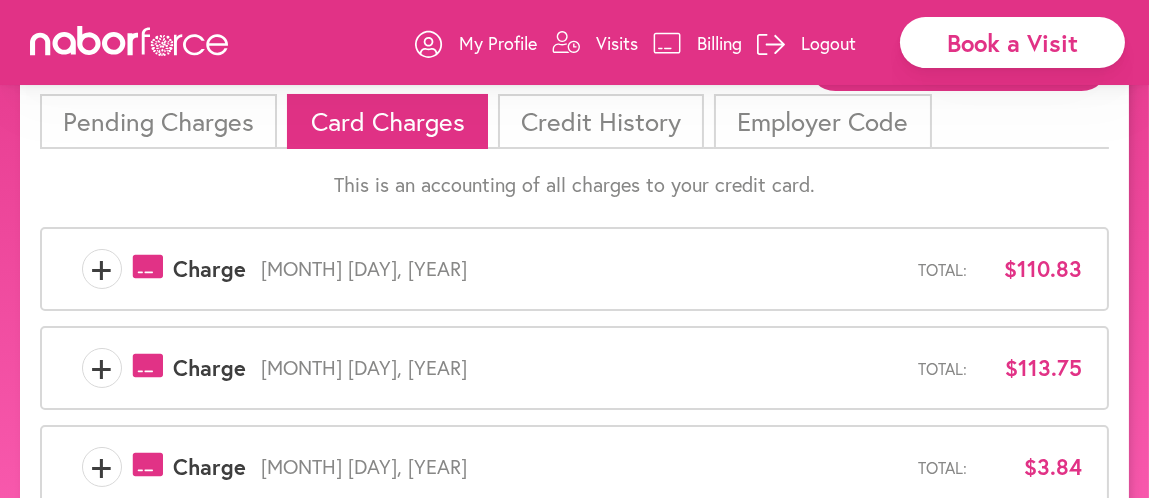 scroll, scrollTop: 334, scrollLeft: 0, axis: vertical 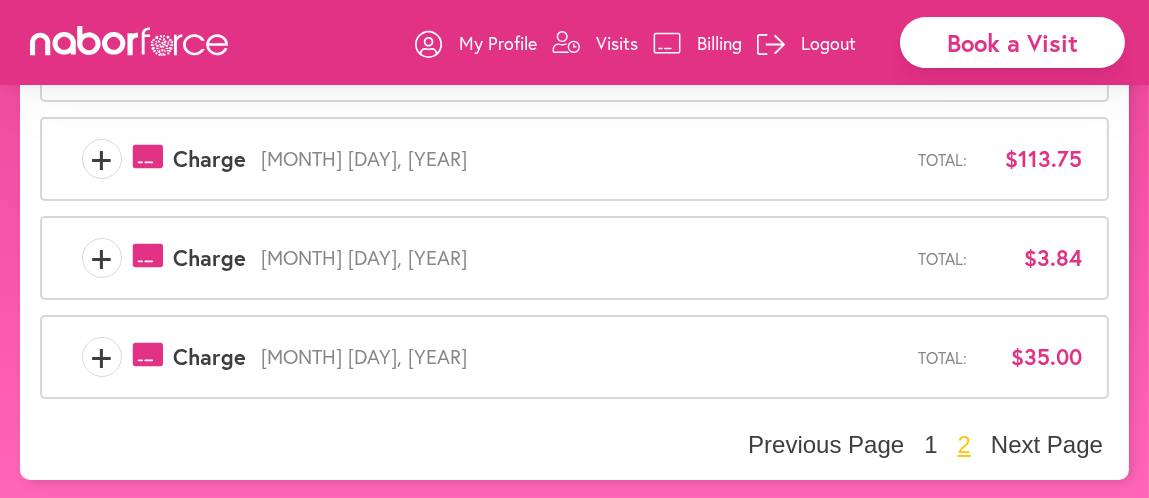 click on "+" at bounding box center (102, 357) 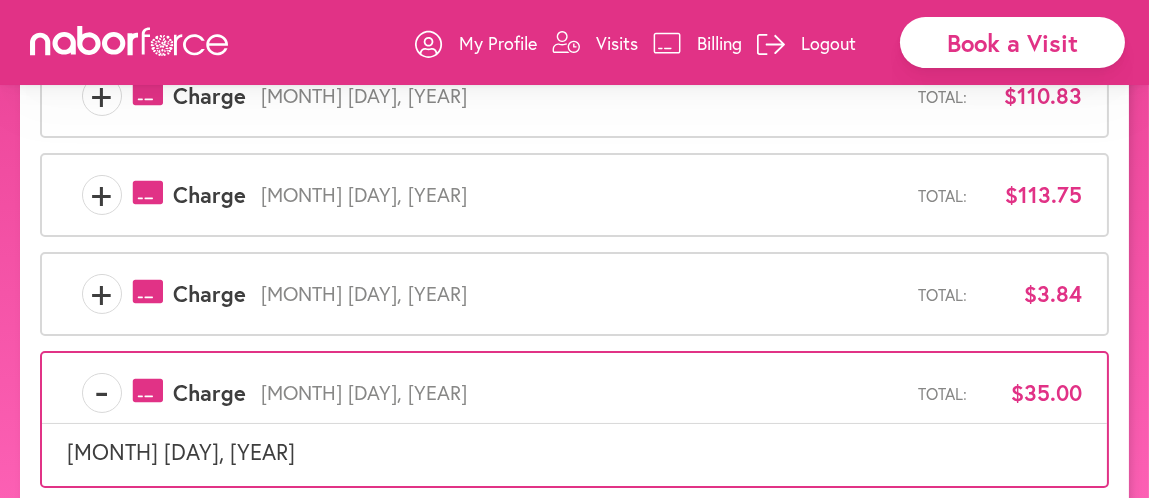 scroll, scrollTop: 286, scrollLeft: 0, axis: vertical 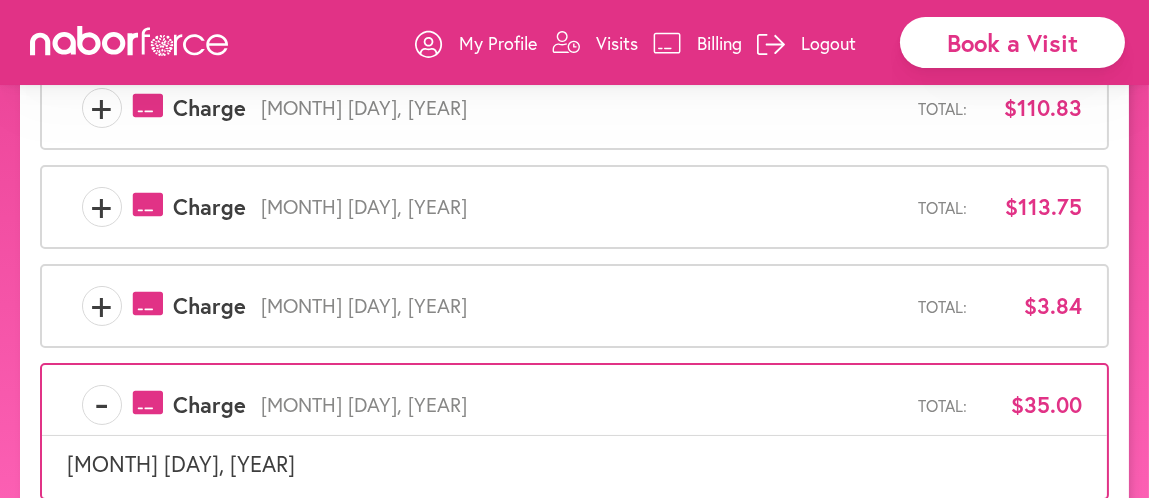 click on "+" at bounding box center (102, 306) 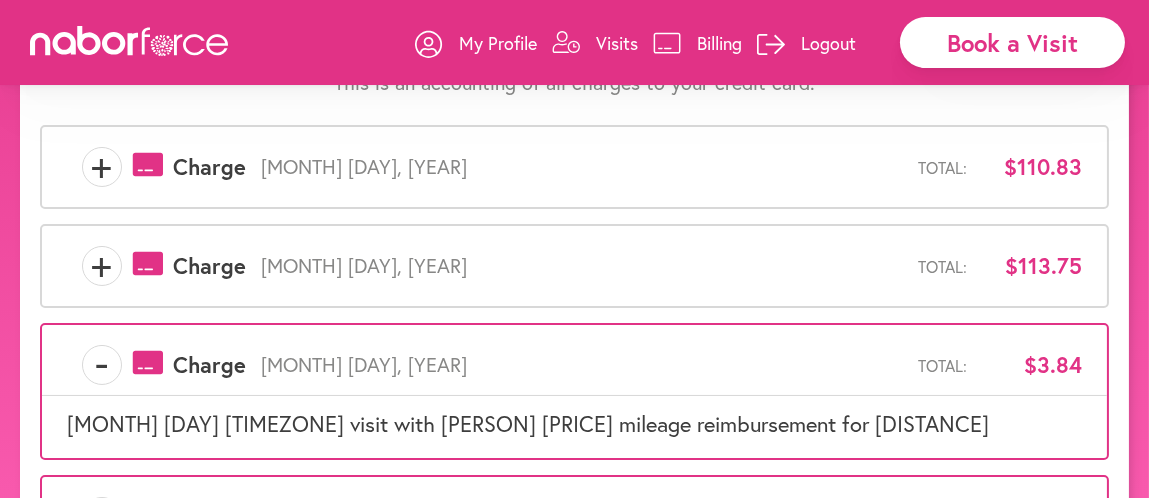 scroll, scrollTop: 220, scrollLeft: 0, axis: vertical 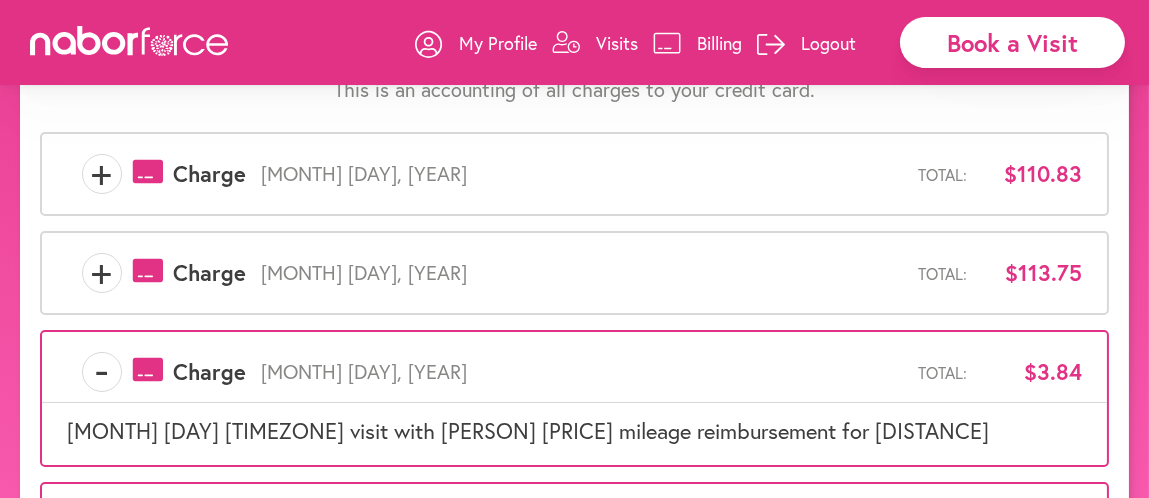 click on "+" at bounding box center [102, 273] 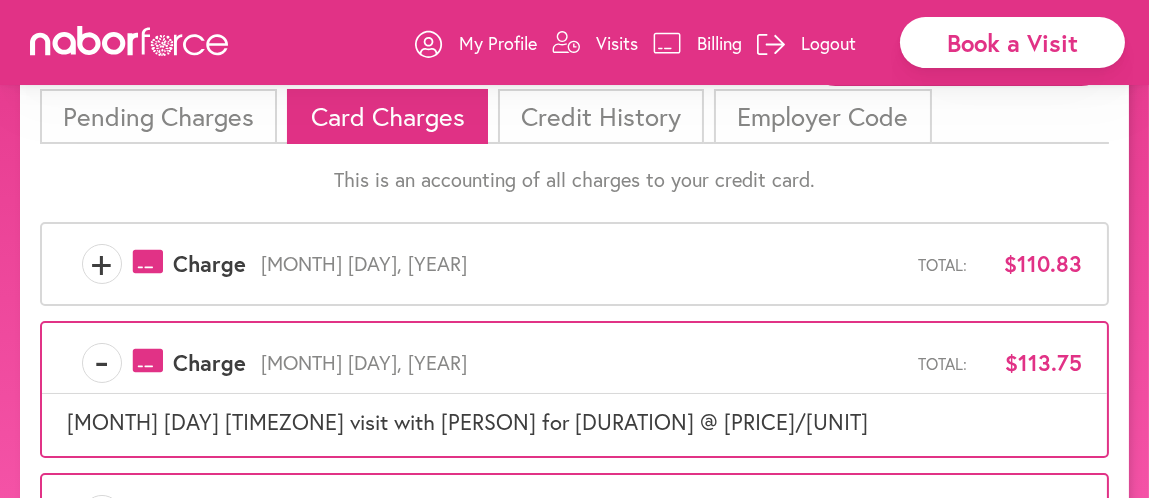 scroll, scrollTop: 124, scrollLeft: 0, axis: vertical 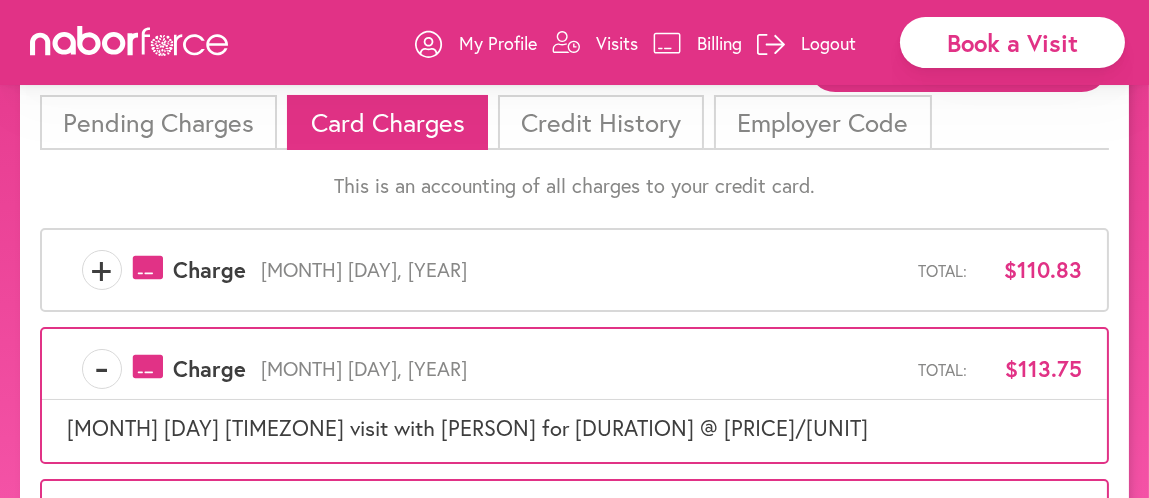 click on "+" at bounding box center (102, 270) 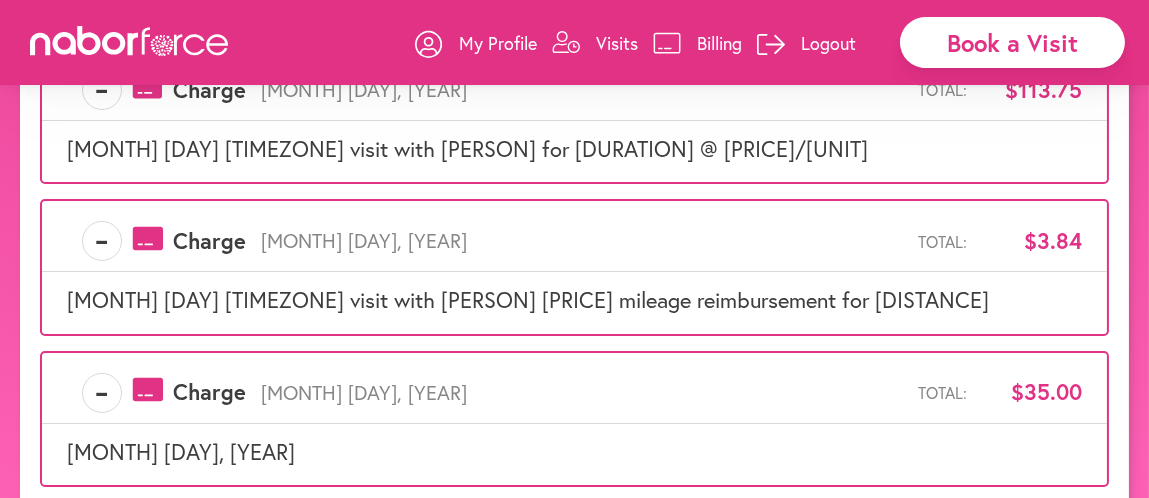 scroll, scrollTop: 543, scrollLeft: 0, axis: vertical 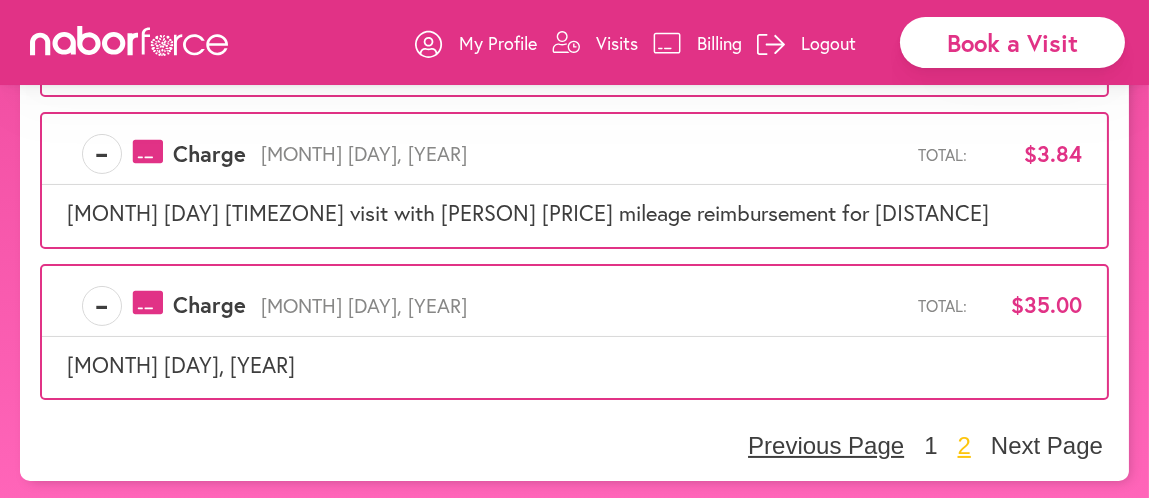 click on "Previous Page" at bounding box center (826, 446) 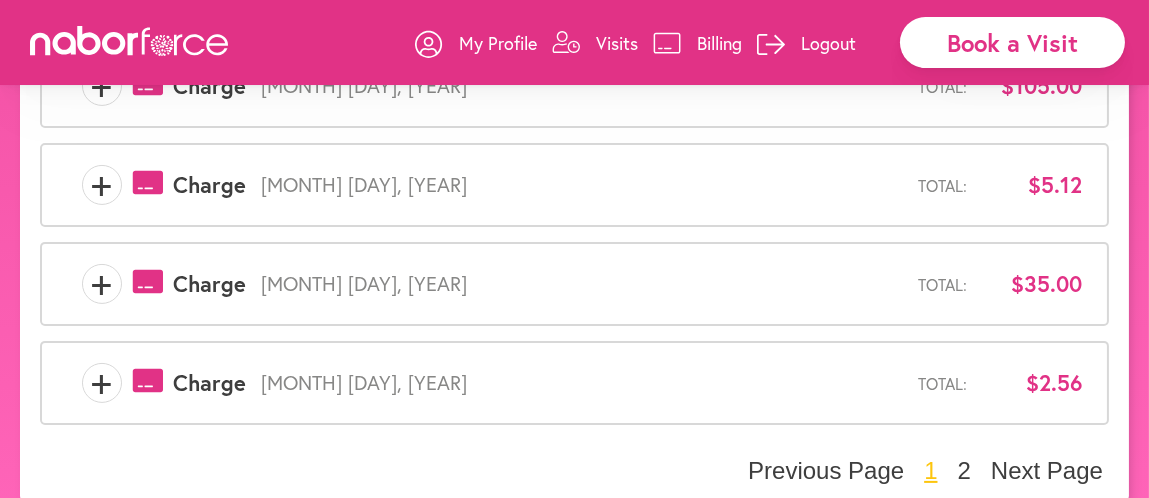 scroll, scrollTop: 926, scrollLeft: 0, axis: vertical 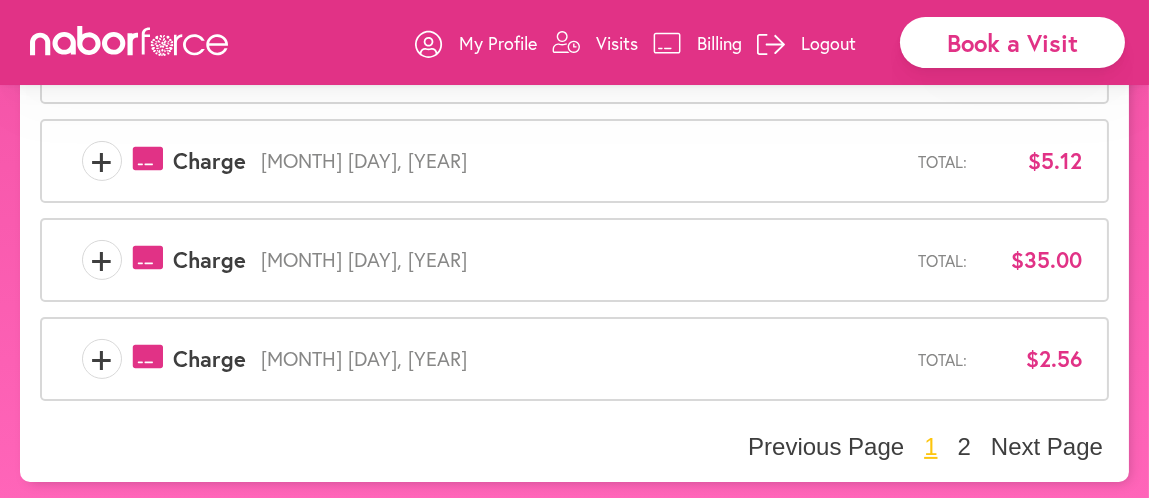 click on "+" at bounding box center [102, 359] 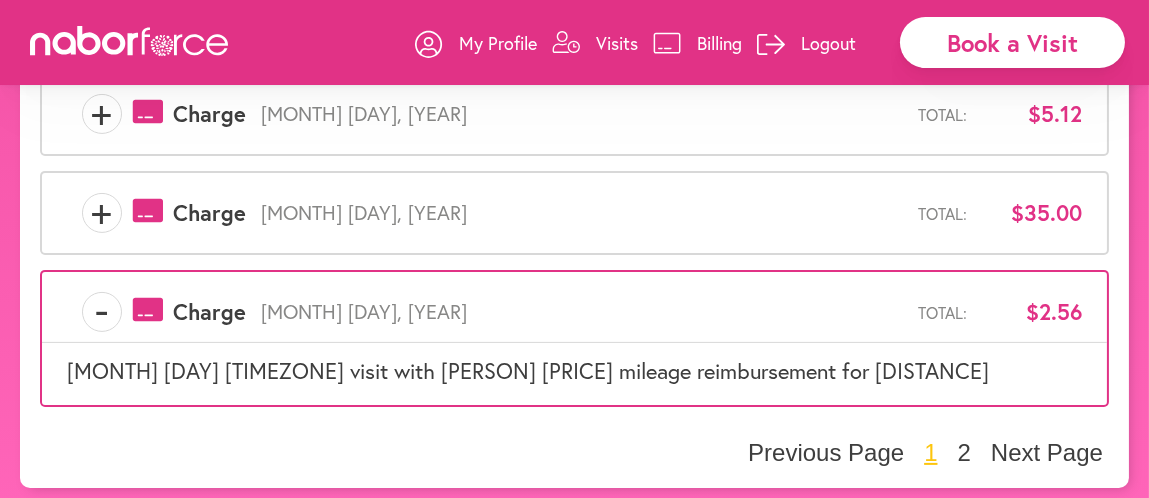 scroll, scrollTop: 978, scrollLeft: 0, axis: vertical 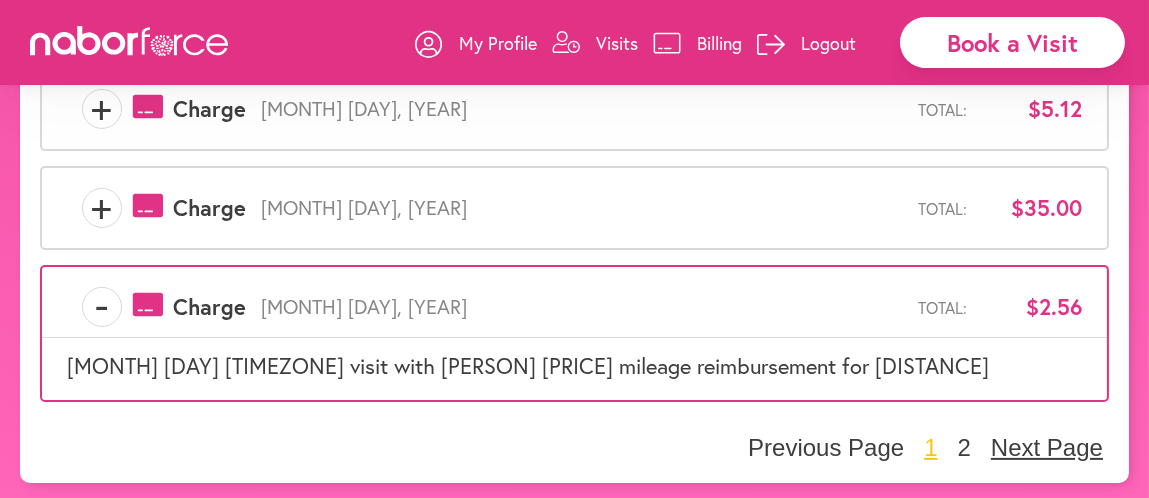 click on "Next Page" at bounding box center [1047, 448] 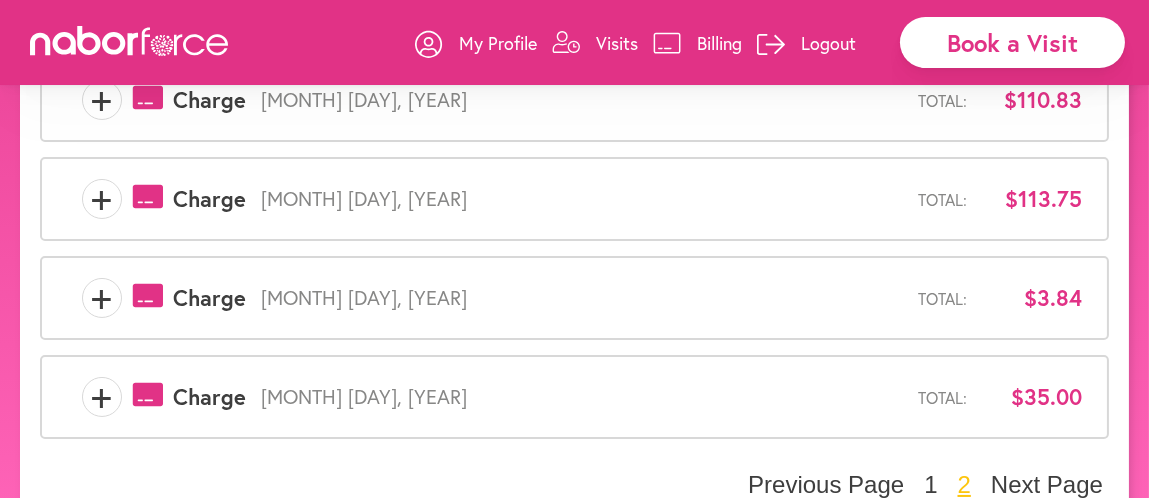 scroll, scrollTop: 334, scrollLeft: 0, axis: vertical 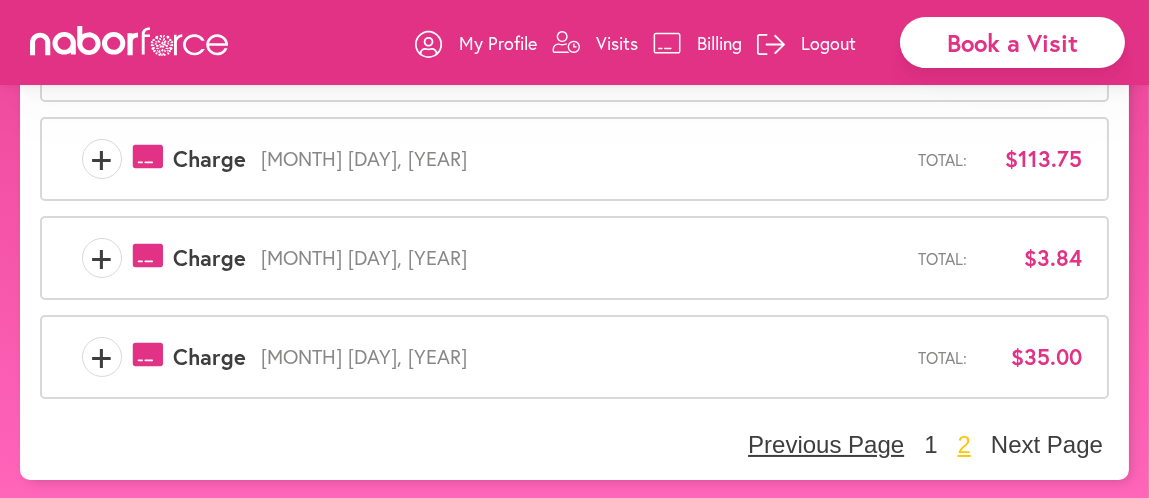 click on "Previous Page" at bounding box center [826, 445] 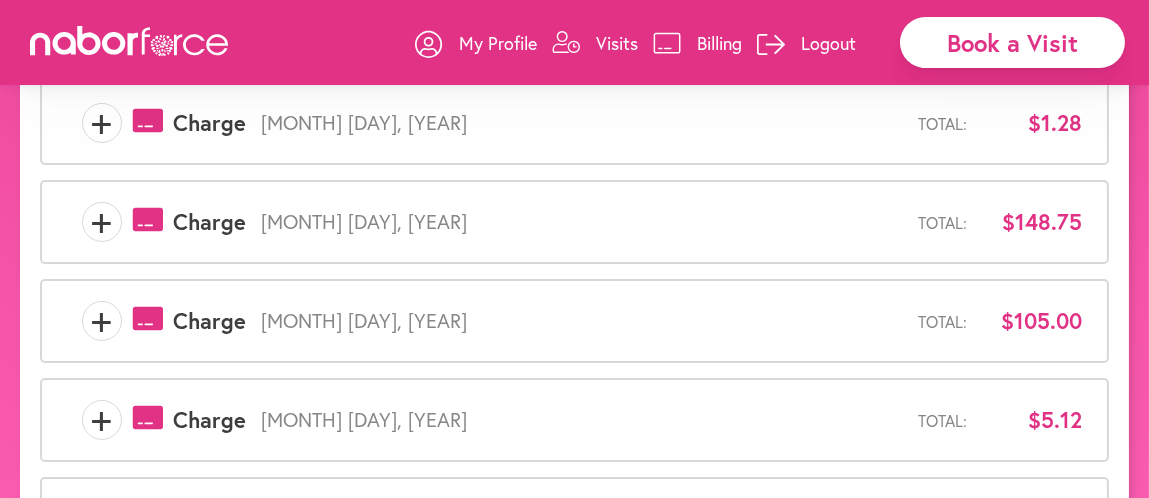 scroll, scrollTop: 660, scrollLeft: 0, axis: vertical 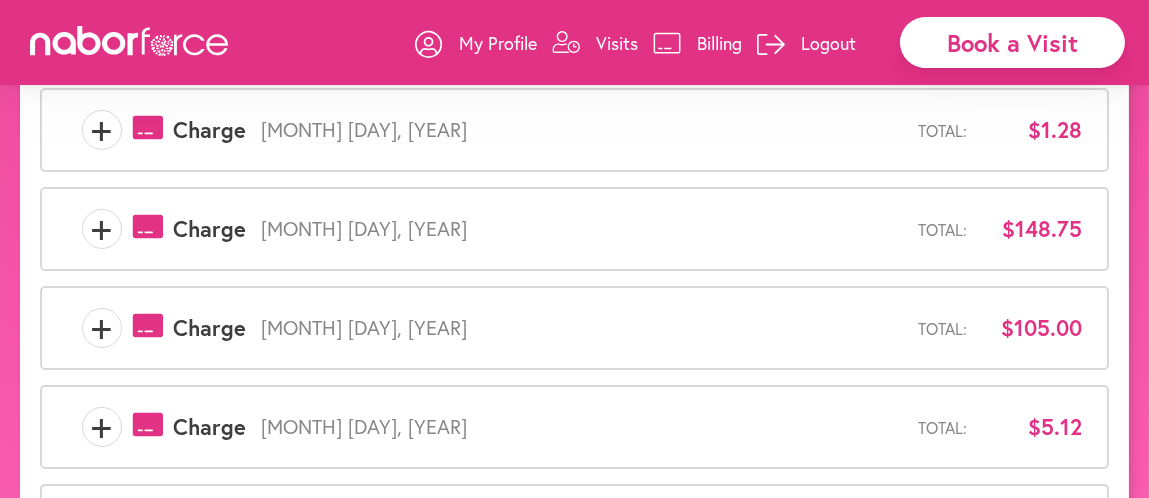 click on "+" at bounding box center (102, 427) 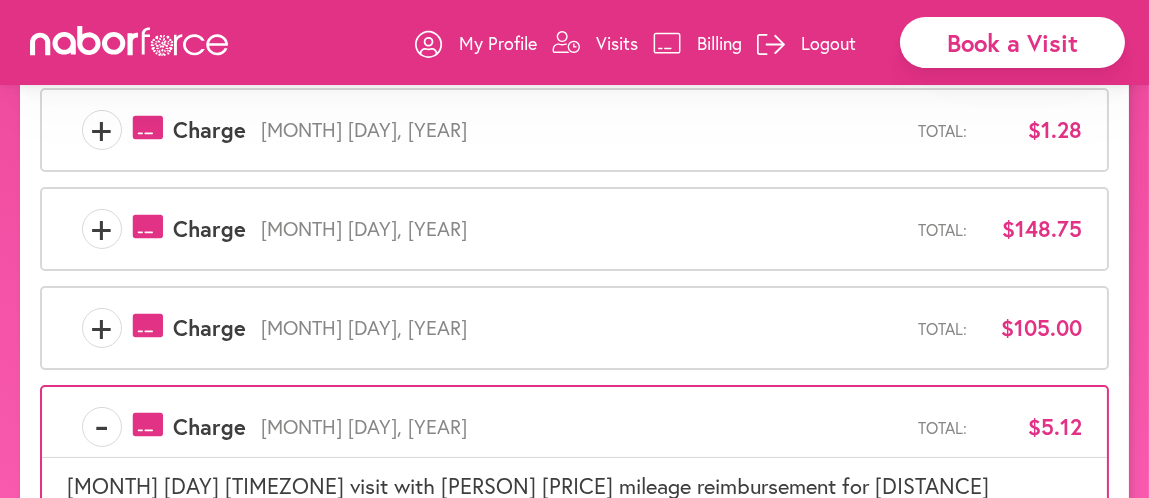 scroll, scrollTop: 626, scrollLeft: 0, axis: vertical 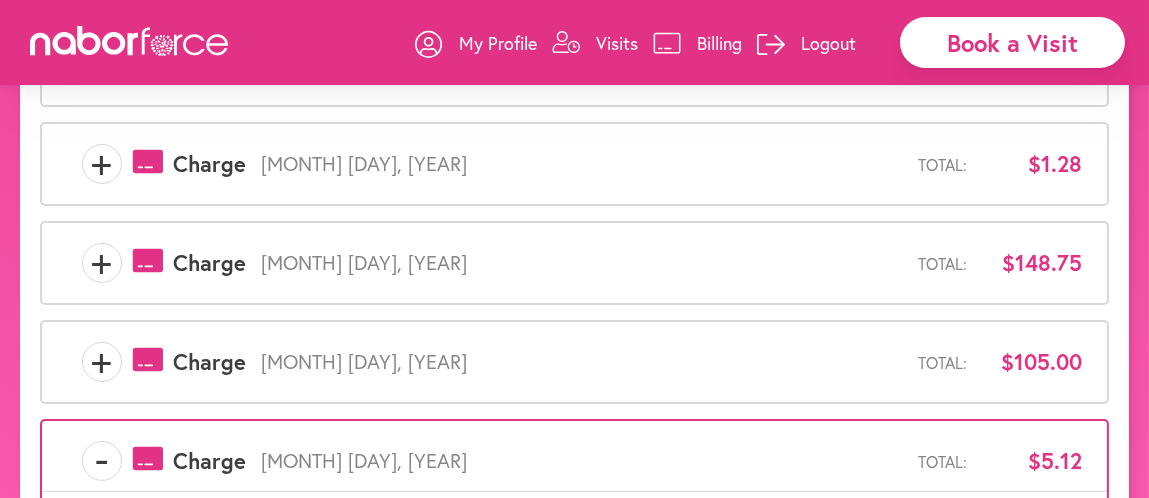 click on "+" at bounding box center [102, 362] 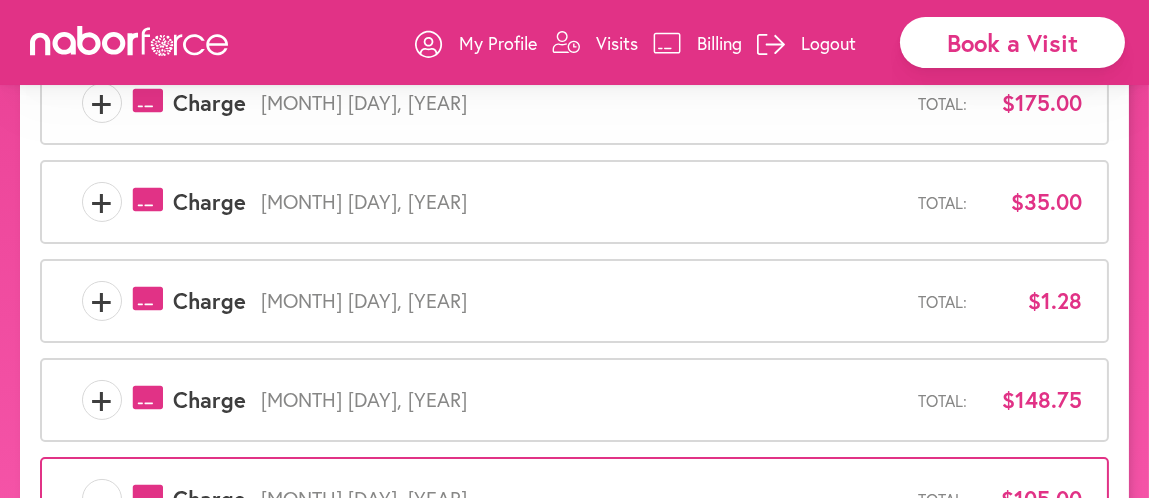 scroll, scrollTop: 526, scrollLeft: 0, axis: vertical 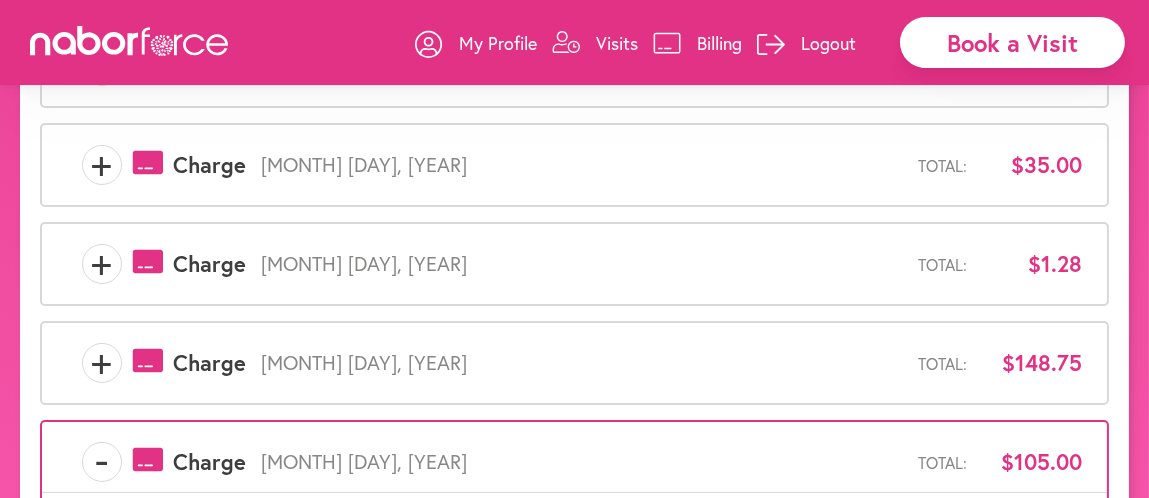 click on "+" at bounding box center (102, 363) 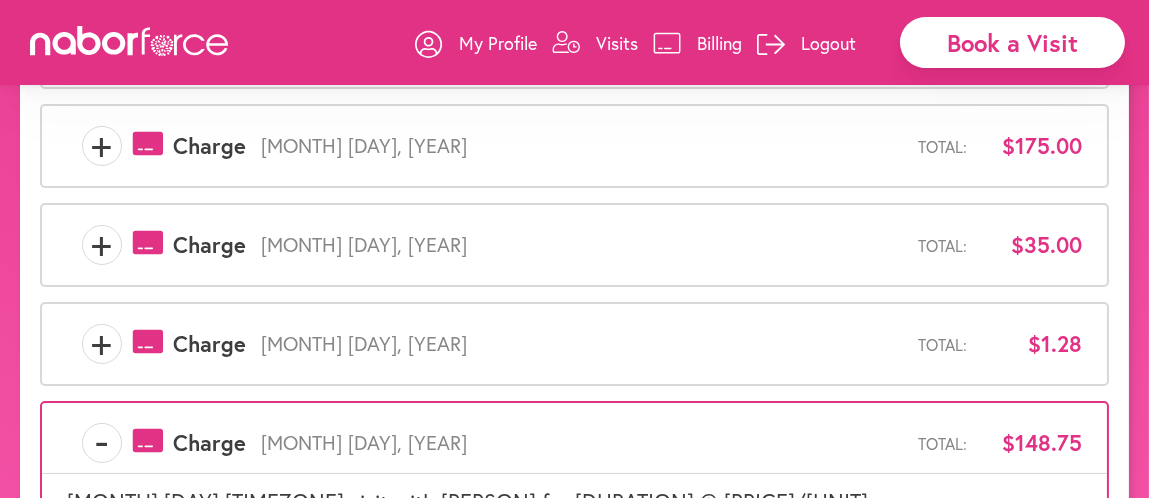 scroll, scrollTop: 460, scrollLeft: 0, axis: vertical 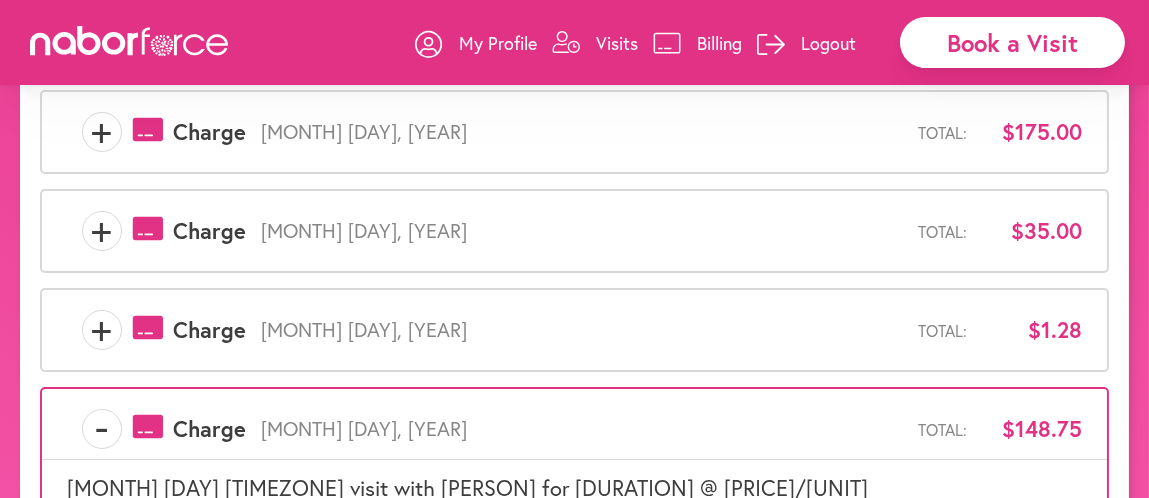 click on "+" at bounding box center [102, 330] 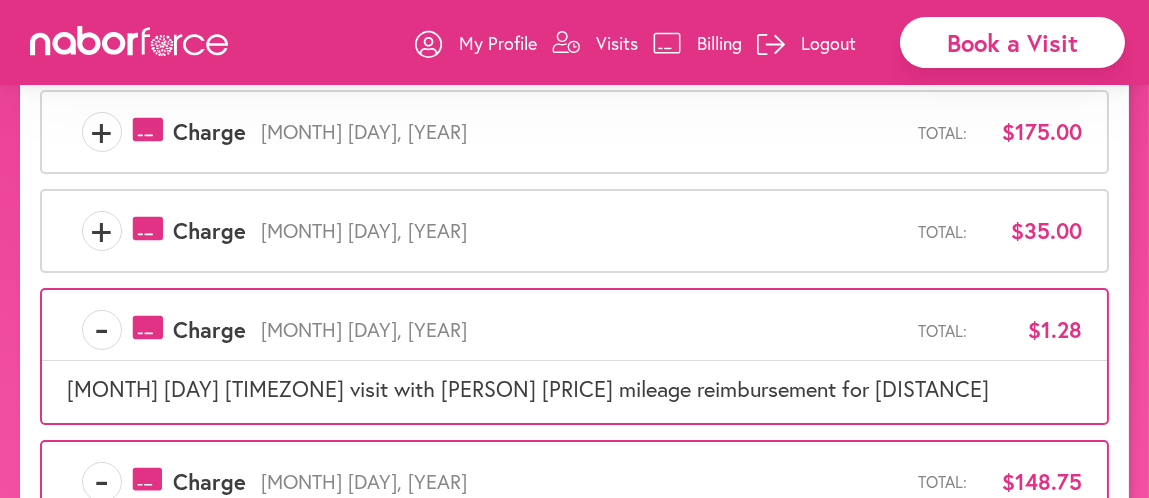 click on "+" at bounding box center [102, 231] 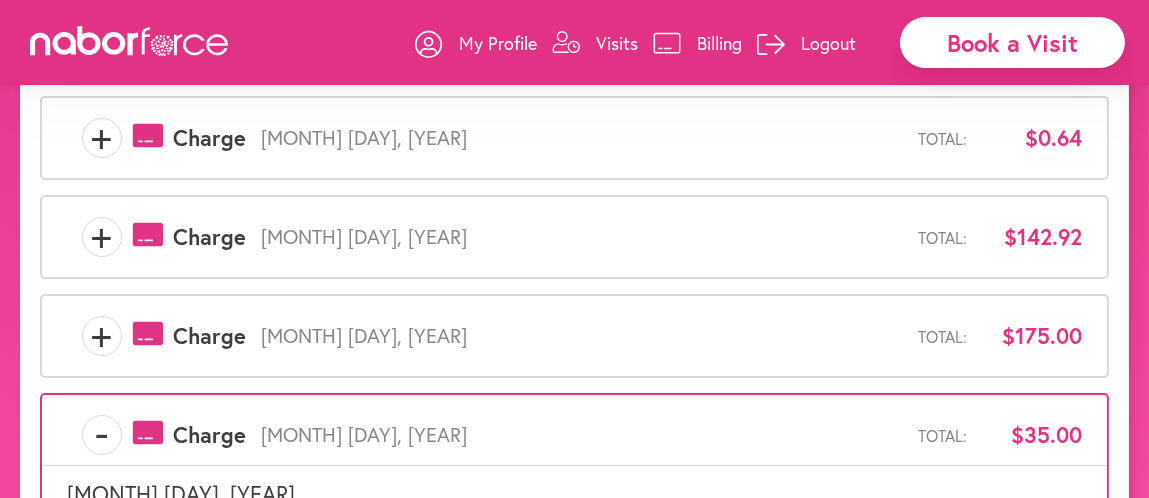 scroll, scrollTop: 292, scrollLeft: 0, axis: vertical 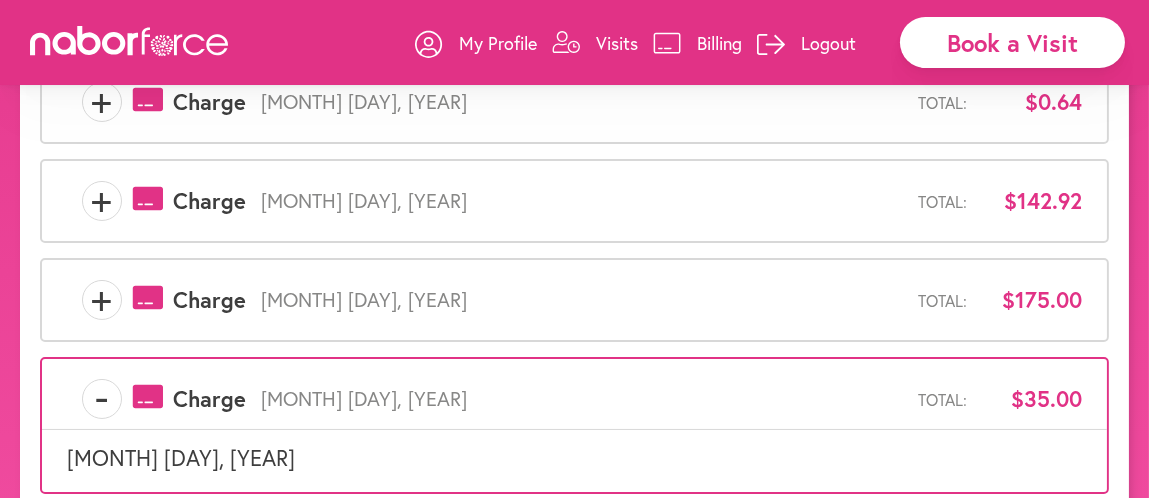 click on "+" at bounding box center [102, 300] 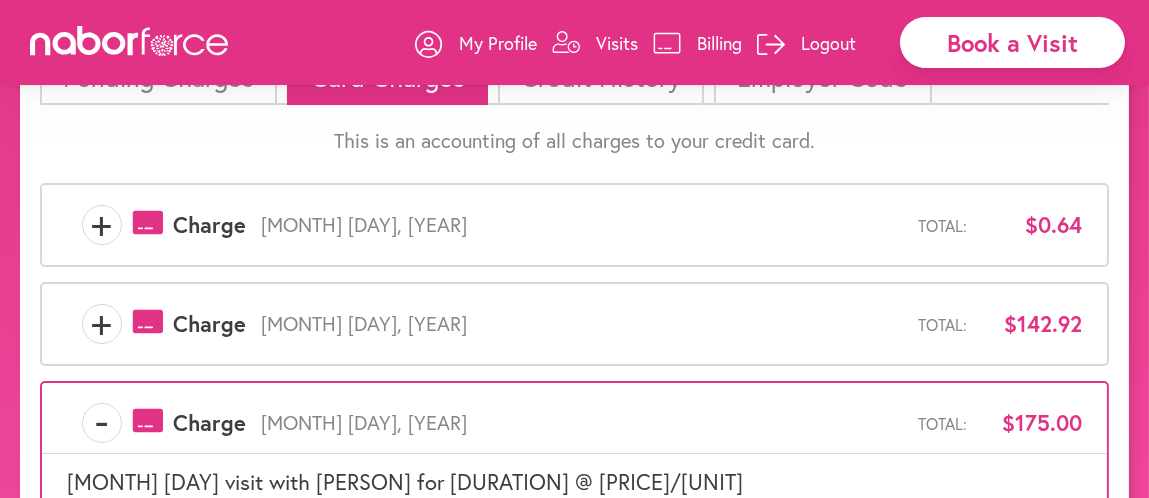 scroll, scrollTop: 160, scrollLeft: 0, axis: vertical 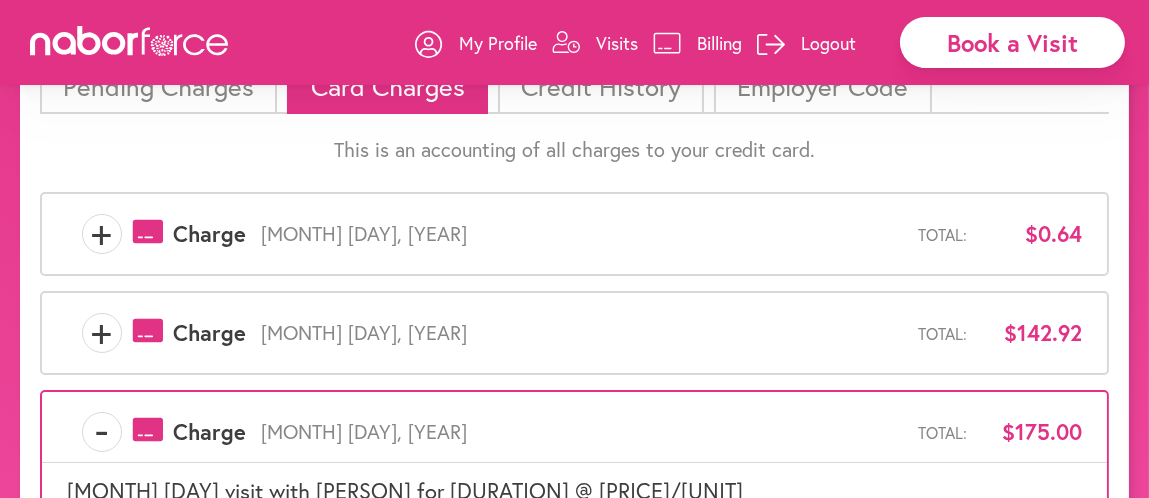 click on "+" at bounding box center (102, 333) 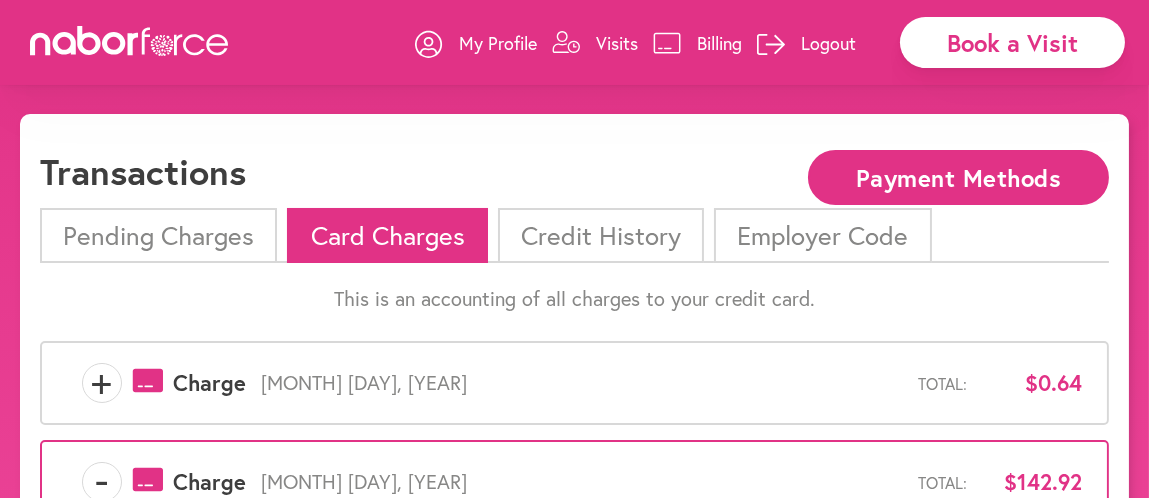 scroll, scrollTop: 0, scrollLeft: 0, axis: both 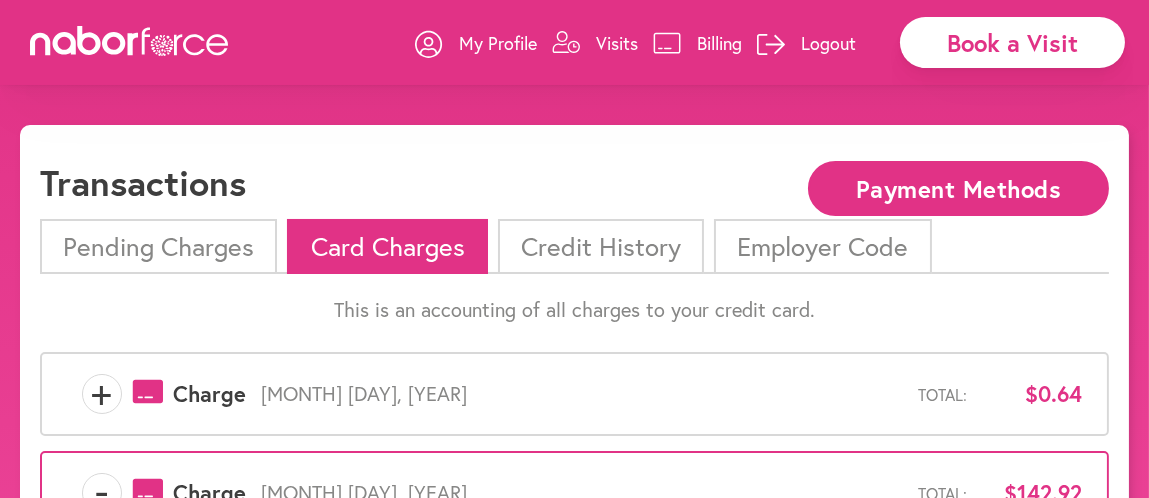 click on "+" at bounding box center (102, 394) 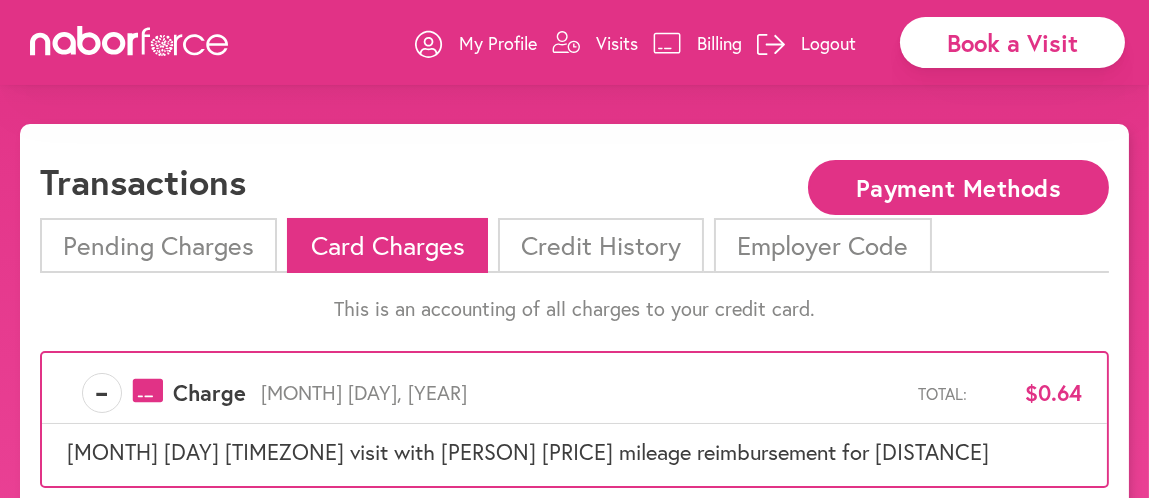 scroll, scrollTop: 0, scrollLeft: 0, axis: both 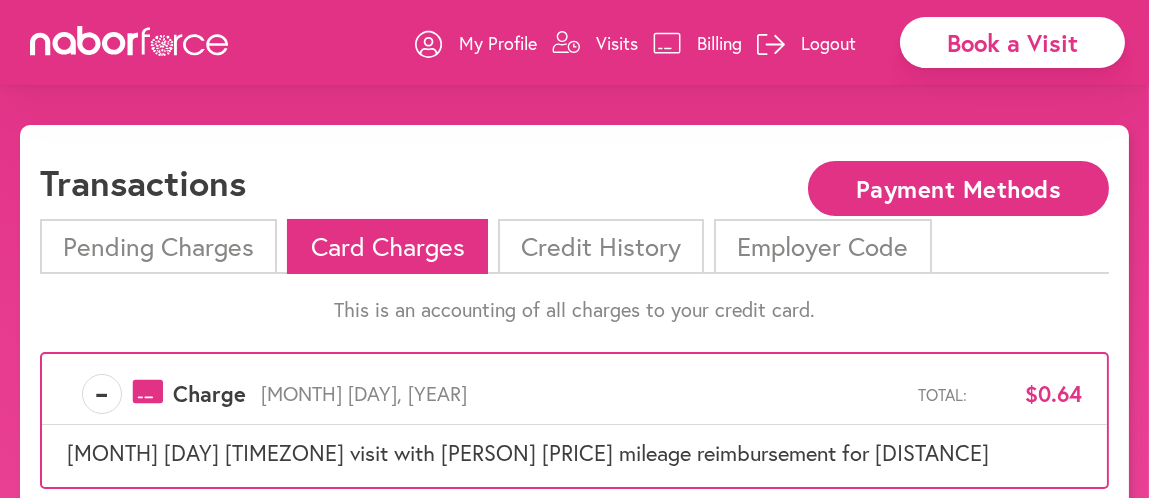 click on "Pending Charges" at bounding box center (158, 246) 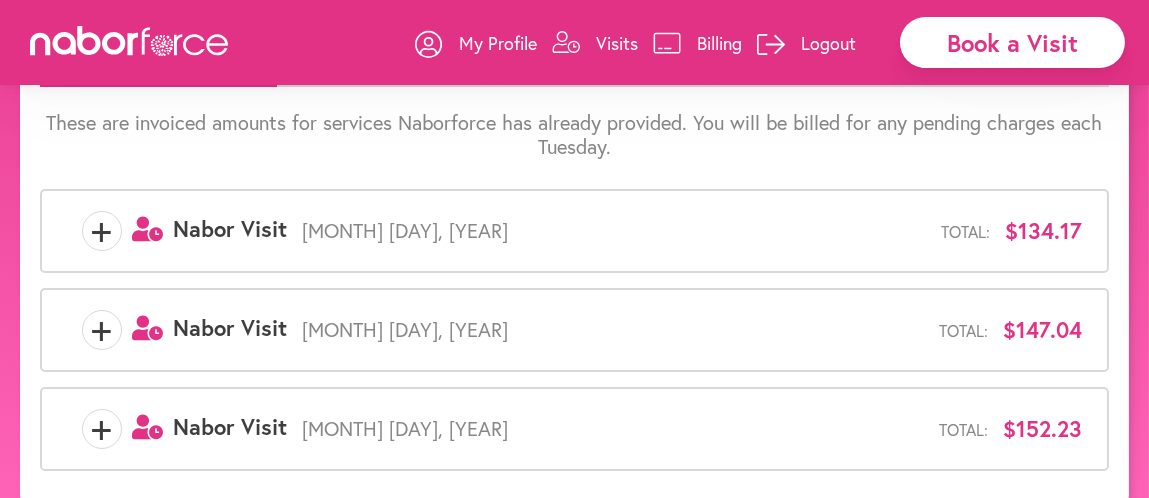 scroll, scrollTop: 213, scrollLeft: 0, axis: vertical 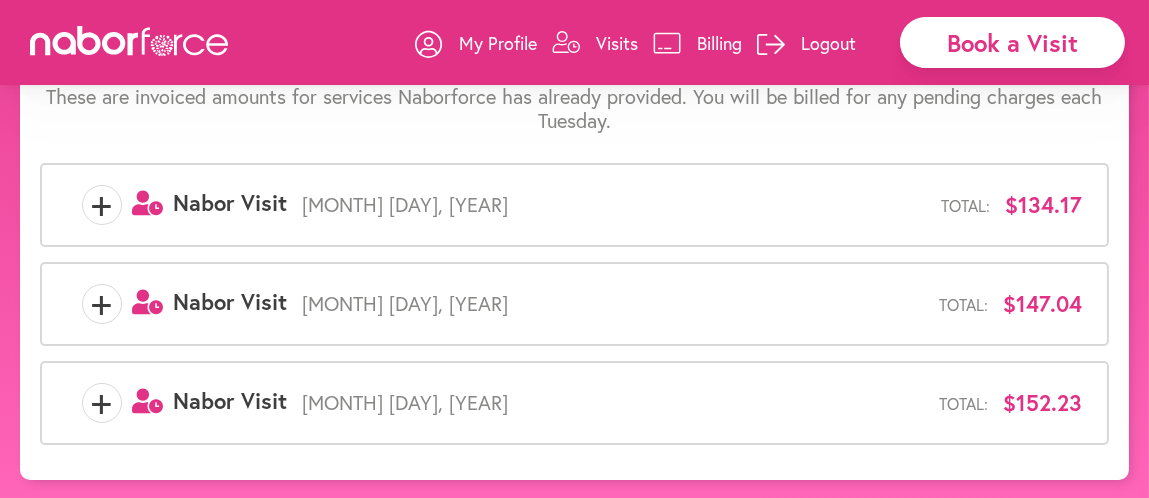 click on "+" at bounding box center [102, 403] 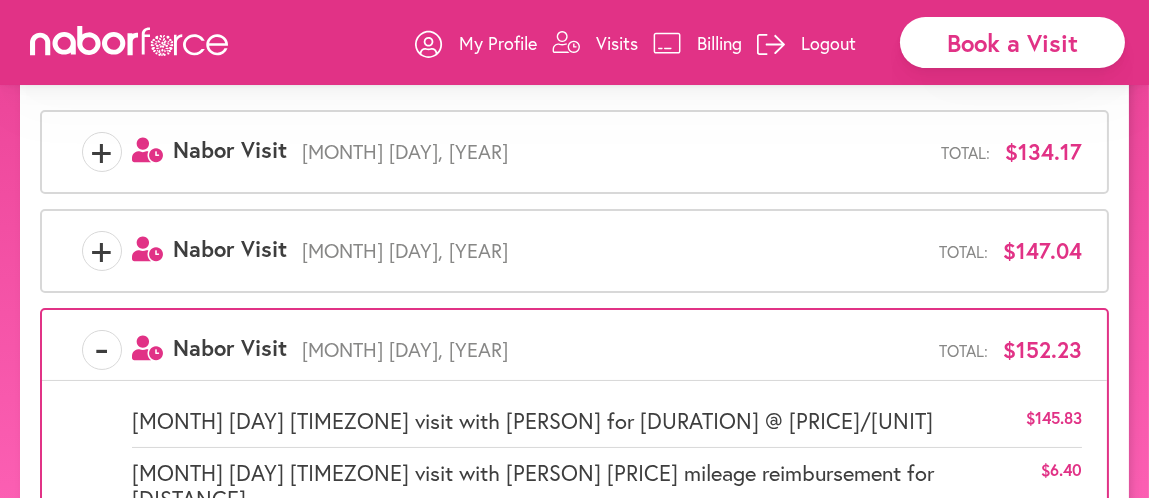 scroll, scrollTop: 308, scrollLeft: 0, axis: vertical 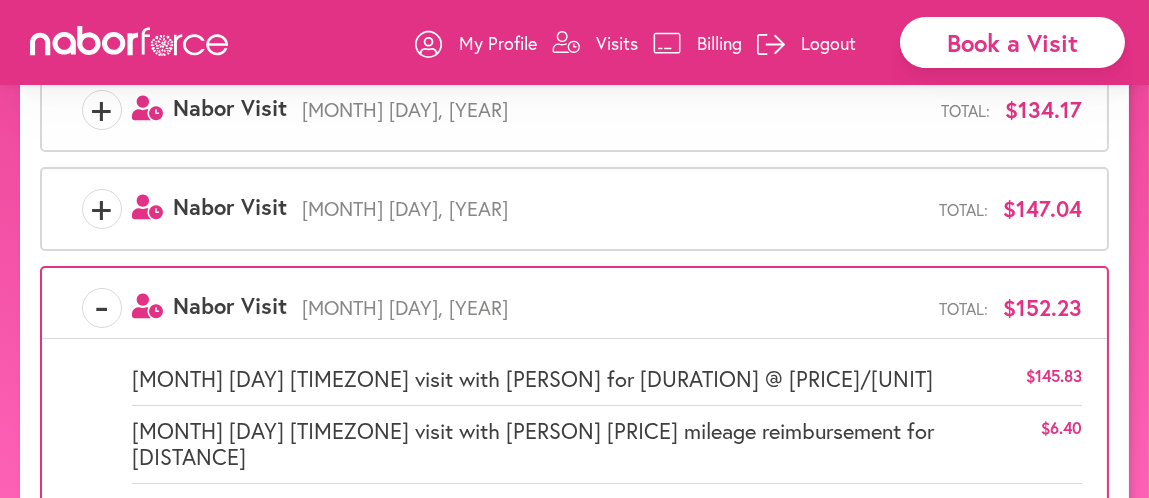 click on "+" at bounding box center (102, 209) 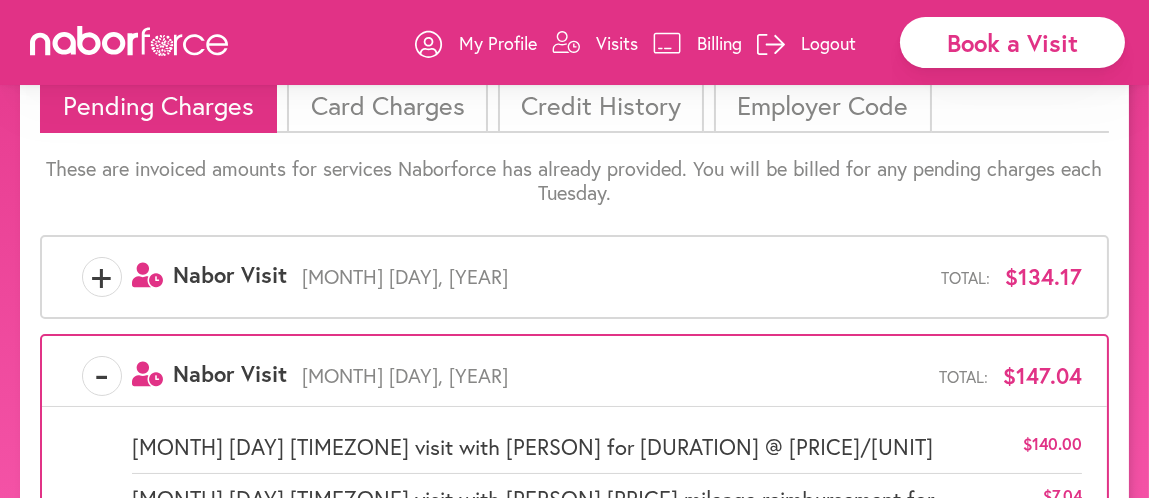 scroll, scrollTop: 108, scrollLeft: 0, axis: vertical 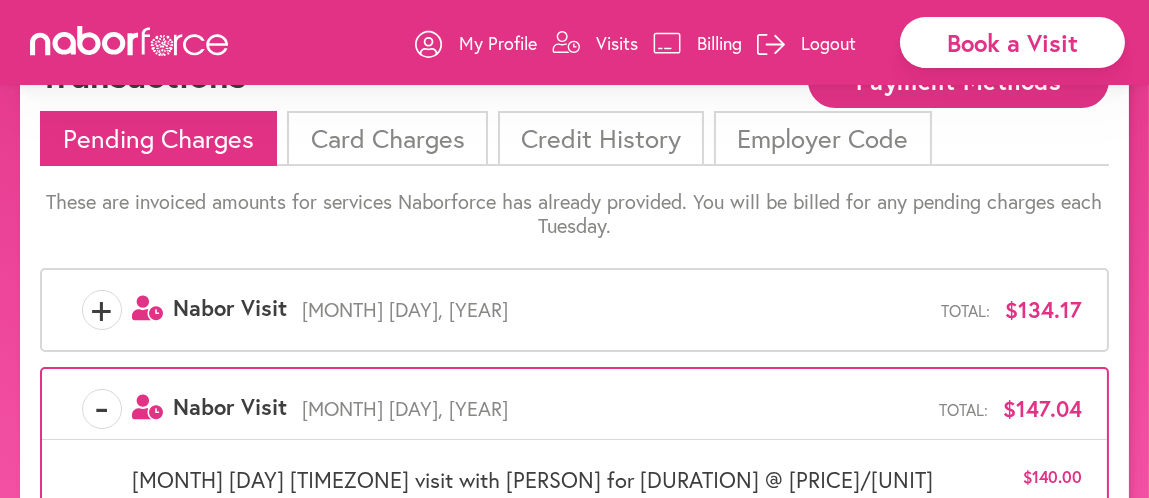 click on "+" at bounding box center (102, 310) 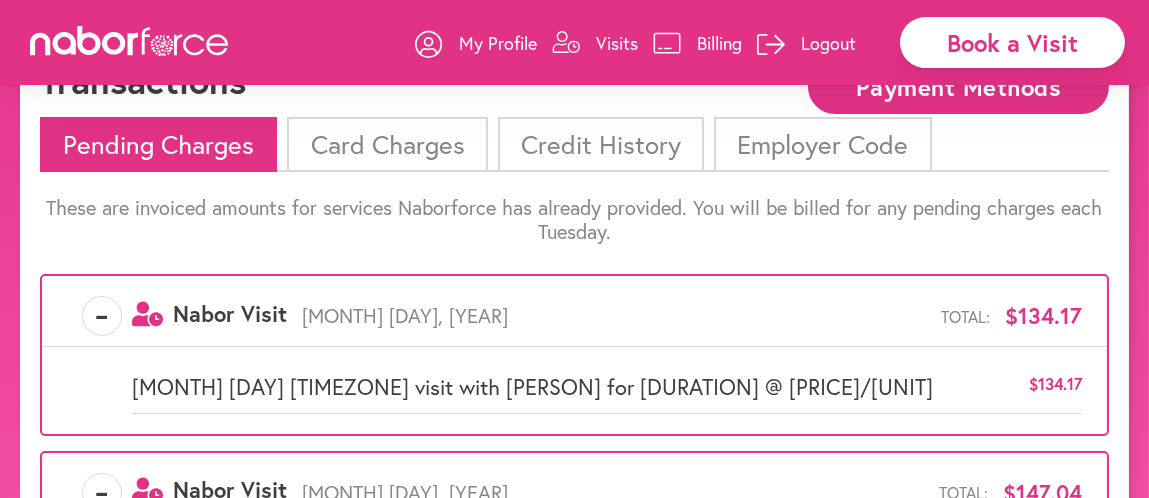 scroll, scrollTop: 80, scrollLeft: 0, axis: vertical 